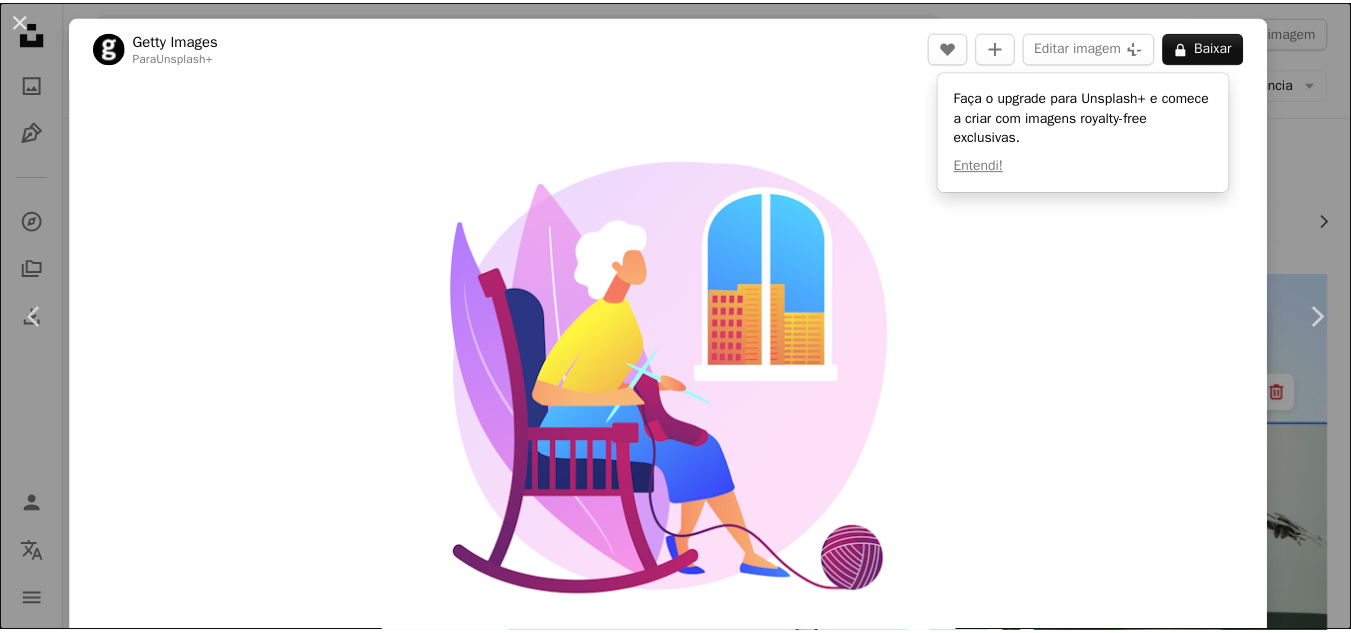 scroll, scrollTop: 3313, scrollLeft: 0, axis: vertical 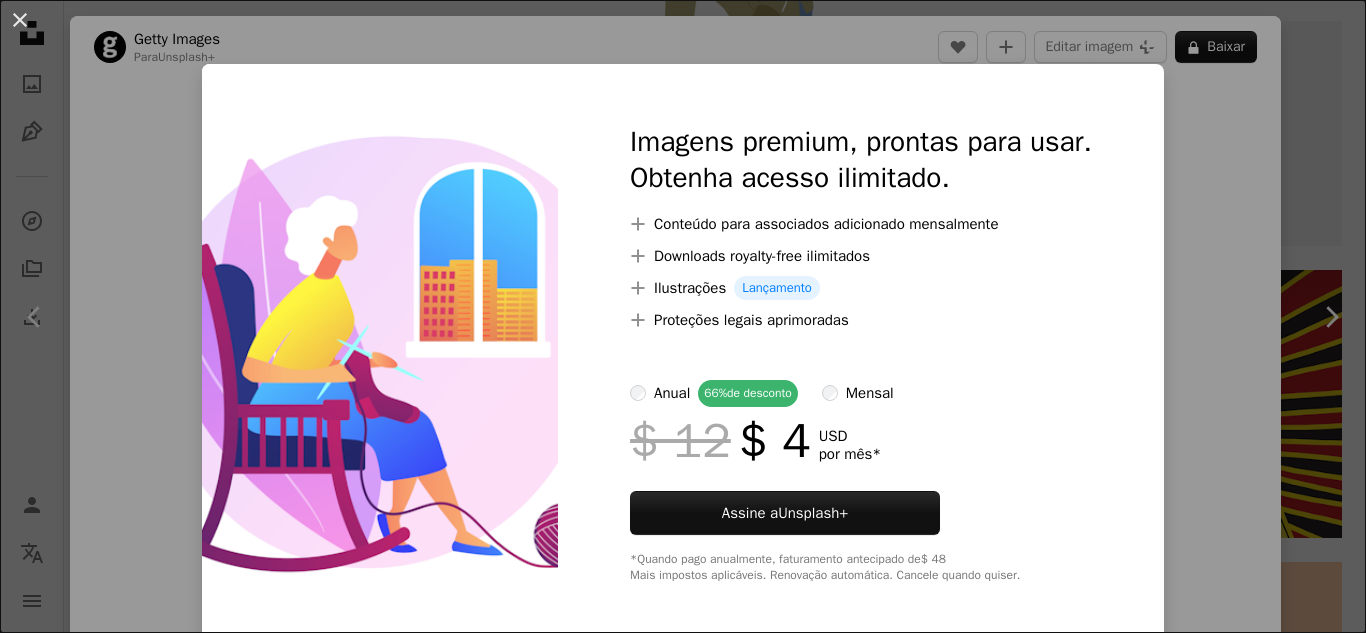 click on "An X shape Imagens premium, prontas para usar. Obtenha acesso ilimitado. A plus sign Conteúdo para associados adicionado mensalmente A plus sign Downloads royalty-free ilimitados A plus sign Ilustrações  Lançamento A plus sign Proteções legais aprimoradas anual 66%  de desconto mensal $ 12   $ 4 USD por mês * Assine a  Unsplash+ *Quando pago anualmente, faturamento antecipado de  $ 48 Mais impostos aplicáveis. Renovação automática. Cancele quando quiser." at bounding box center [683, 316] 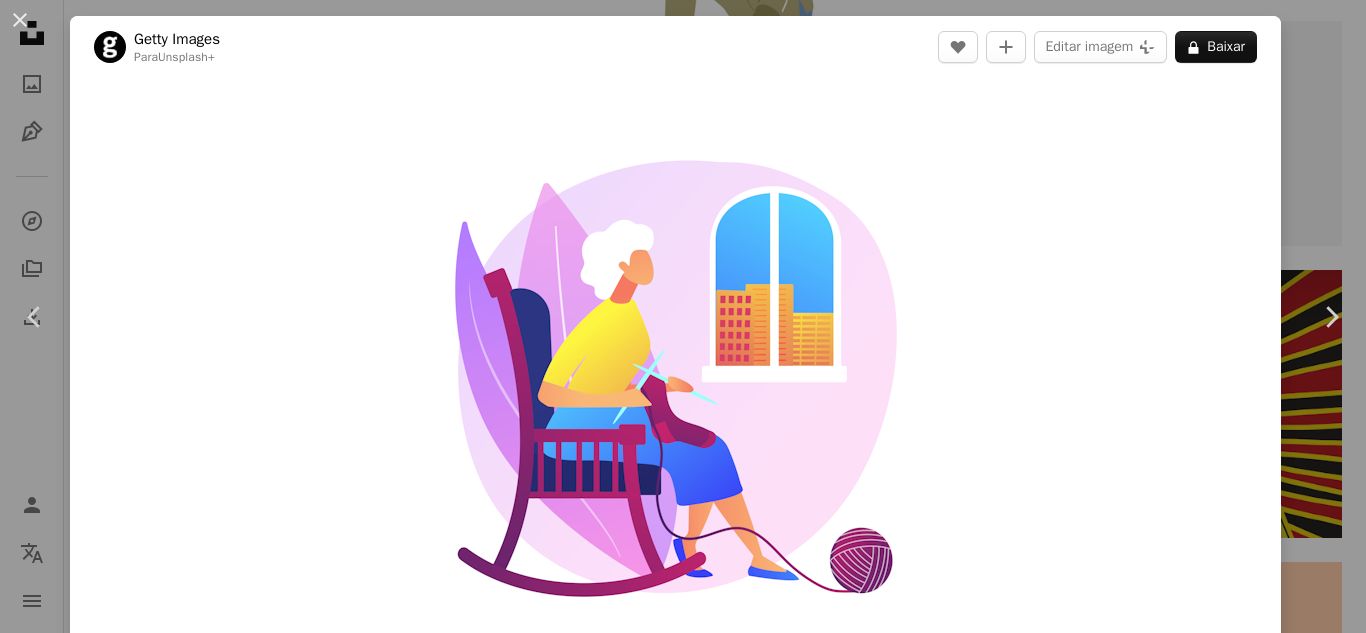 click on "An X shape Chevron left Chevron right Getty Images Para Unsplash+ A heart A plus sign Editar imagem Plus sign for Unsplash+ A lock Baixar Zoom in A forward-right arrow Compartilhar More Actions Calendar outlined Publicada em [DATE] de [MONTH] de [YEAR] Safety Com a Licença da Unsplash+ caricatura ilustração janela aposentadoria Idéias Deficiência tricô solidão infográfico adulto sénior Conceitos cadeira de balanço recortar homens seniores multi colorido personagem fictício Fundos de tela em HD Imagens relacionadas Plus sign for Unsplash+ A heart A plus sign Getty Images Para Unsplash+ A lock Baixar Plus sign for Unsplash+ A heart A plus sign Round Icons Para Unsplash+ A lock Baixar Plus sign for Unsplash+ A heart A plus sign Getty Images Para Unsplash+ A lock Baixar Plus sign for Unsplash+ A heart A plus sign Getty Images Para Unsplash+ A lock Baixar Plus sign for Unsplash+ A heart A plus sign Getty Images Para Unsplash+ A lock Baixar Plus sign for Unsplash+ A heart A plus sign Para" at bounding box center [683, 316] 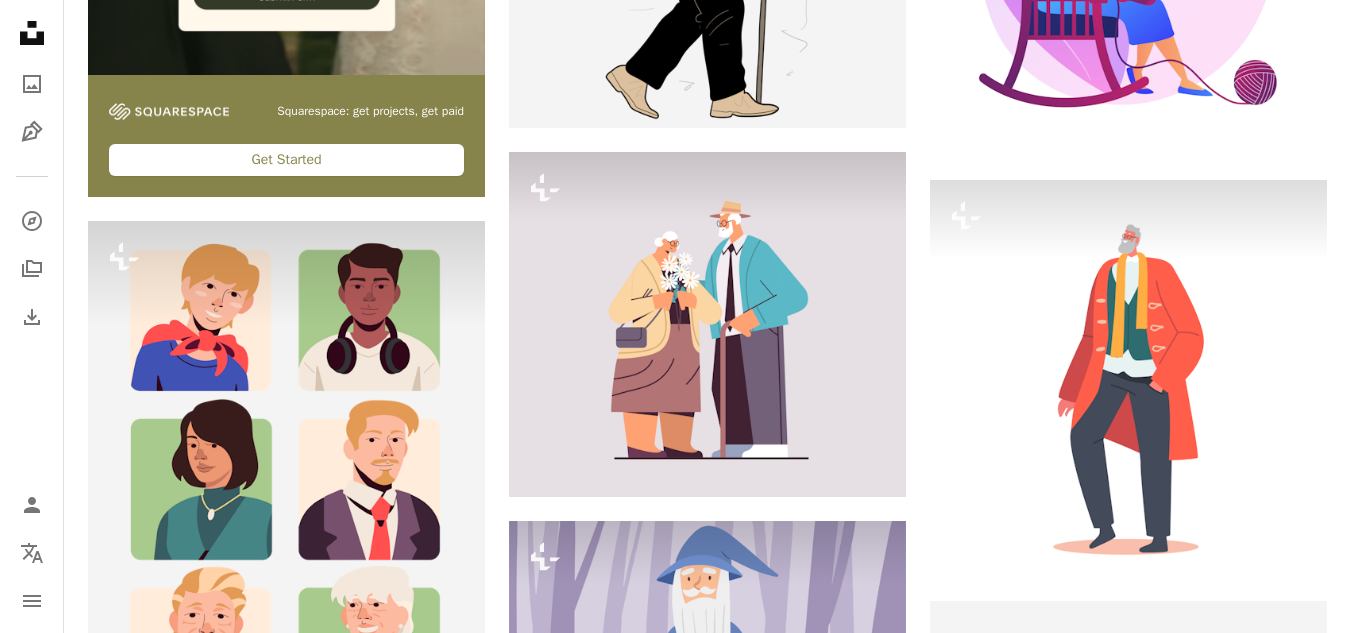 scroll, scrollTop: 4435, scrollLeft: 0, axis: vertical 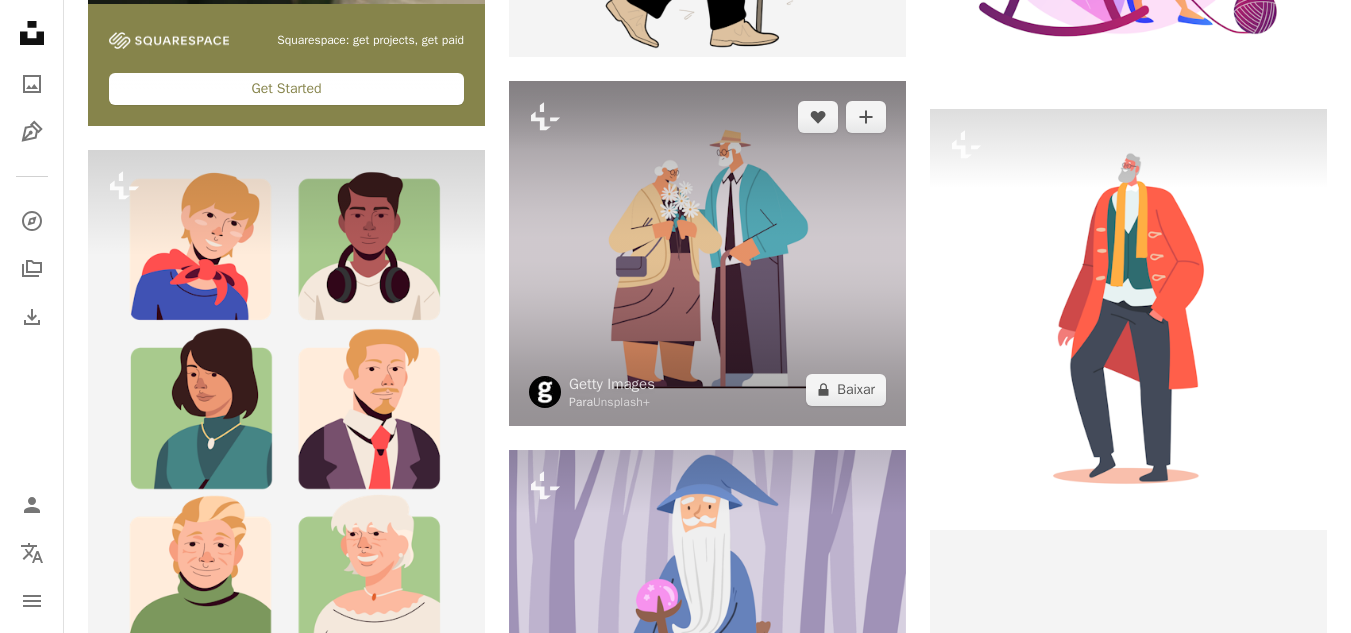 click at bounding box center (707, 253) 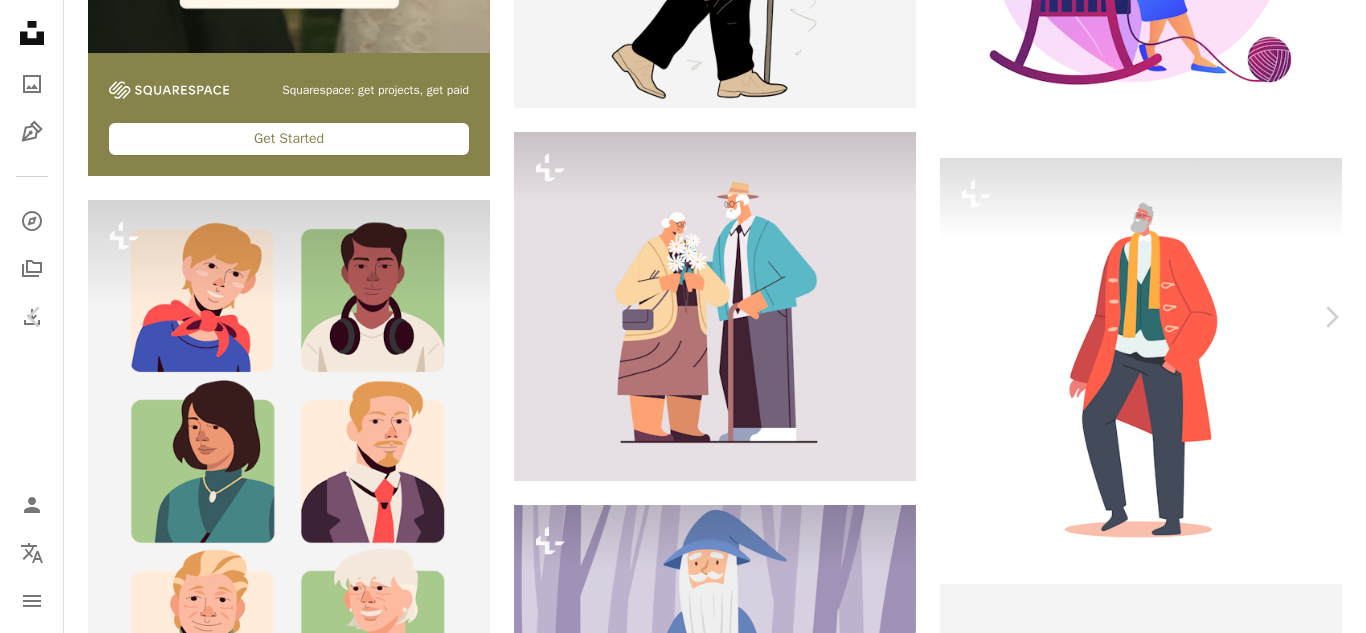 drag, startPoint x: 1365, startPoint y: 28, endPoint x: 1363, endPoint y: 92, distance: 64.03124 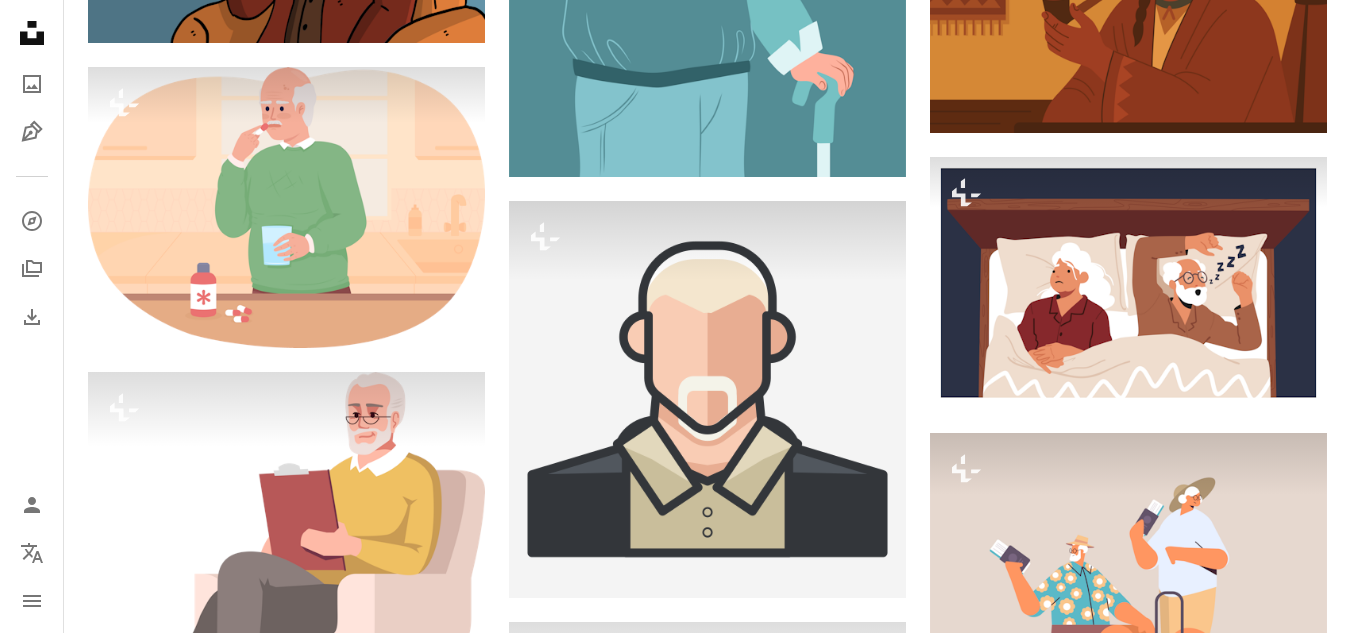 scroll, scrollTop: 6423, scrollLeft: 0, axis: vertical 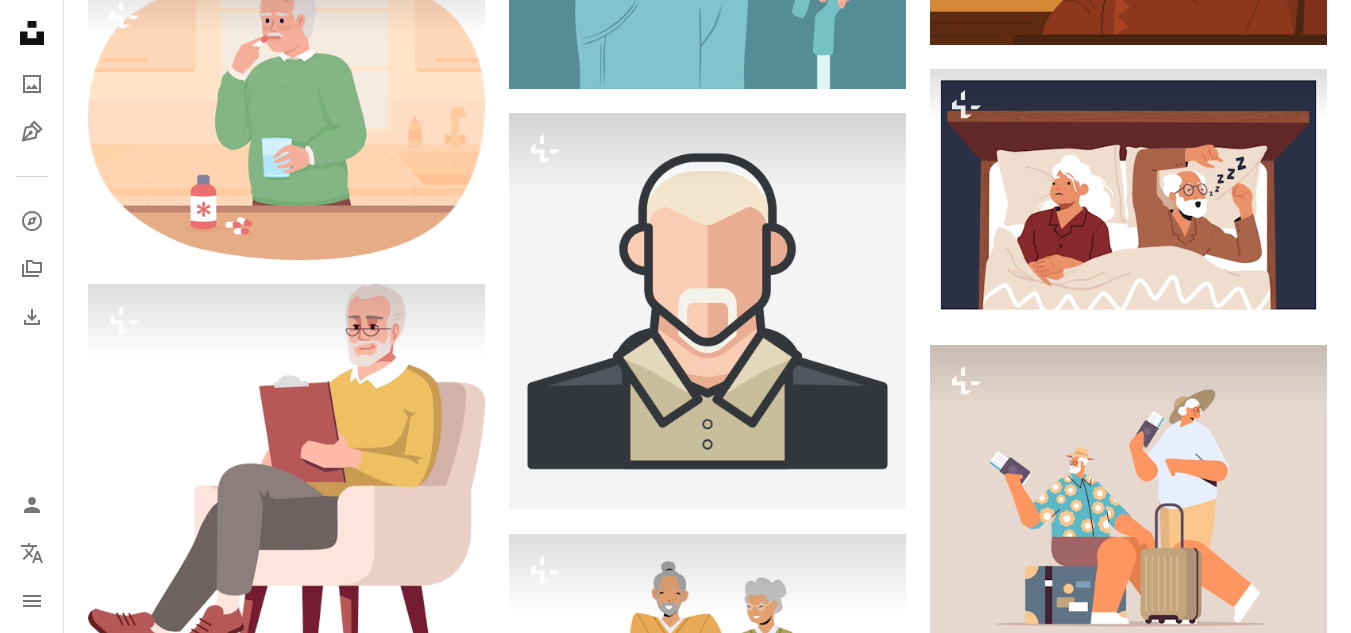 click at bounding box center (1128, 879) 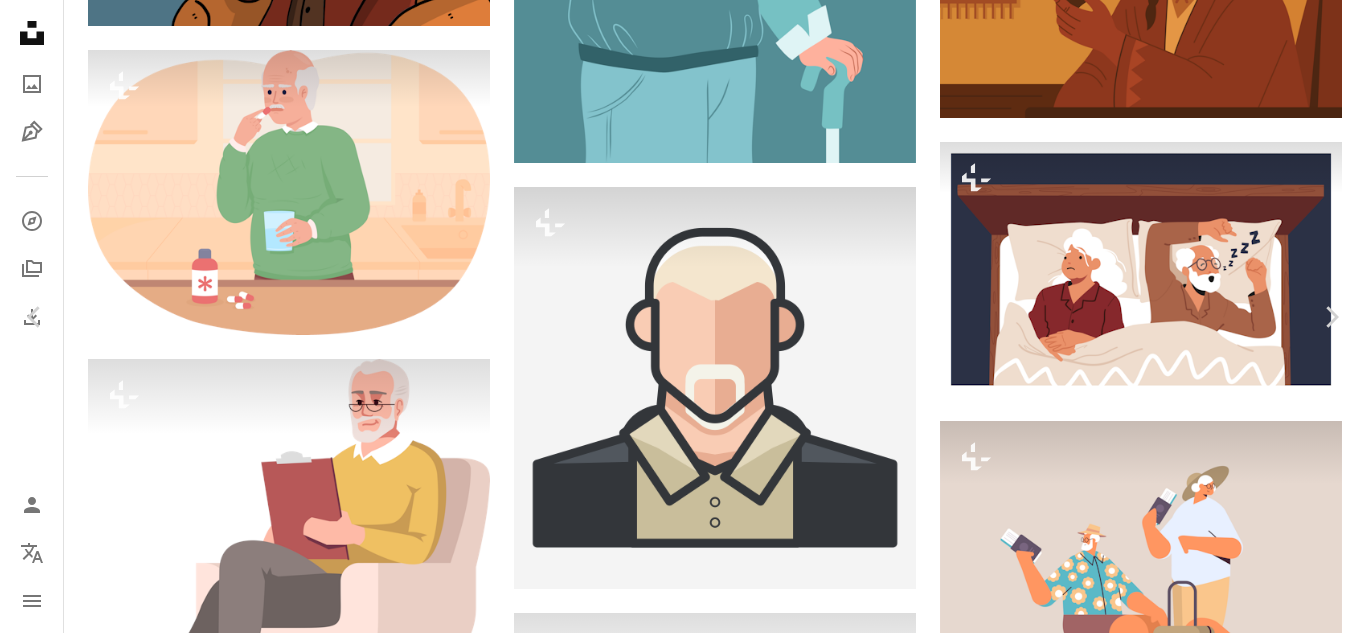 click on "An X shape Chevron left Chevron right Getty Images Para Unsplash+ A heart A plus sign Editar imagem Plus sign for Unsplash+ A lock Baixar Zoom in A forward-right arrow Compartilhar More Actions Calendar outlined Publicada em [DATE] de [MONTH] de [YEAR] Safety Com a Licença da Unsplash+ par ilustração estilo de vida saudável aposentadoria design plano Houseplant adulto sénior casal sénior mulheres seniores homens seniores Fundos de tela em HD Imagens relacionadas Plus sign for Unsplash+ A heart A plus sign Getty Images Para Unsplash+ A lock Baixar Plus sign for Unsplash+ A heart A plus sign Getty Images Para Unsplash+ A lock Baixar Plus sign for Unsplash+ A heart A plus sign Getty Images Para Unsplash+ A lock Baixar Plus sign for Unsplash+ A heart A plus sign Getty Images Para Unsplash+ A lock Baixar Plus sign for Unsplash+ A heart A plus sign Getty Images Para Unsplash+ A lock Baixar Plus sign for Unsplash+ A heart A plus sign HandRush Supply Para Unsplash+ A lock Baixar A heart Para" at bounding box center [683, 5434] 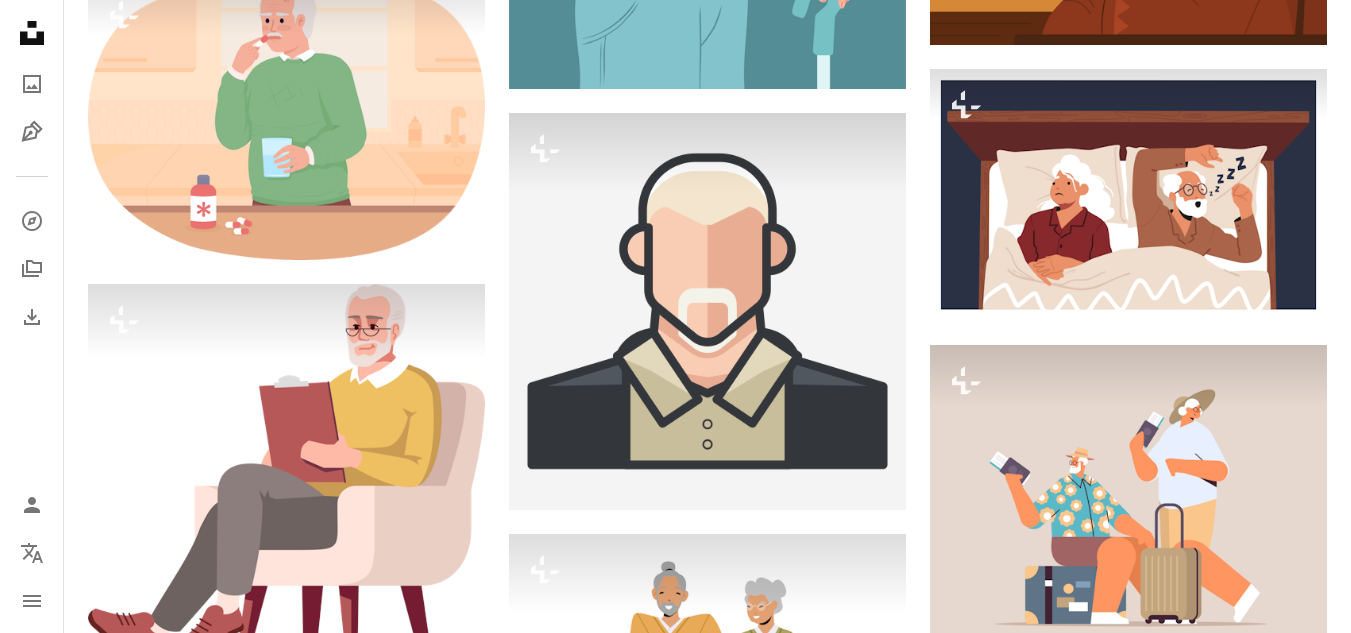 drag, startPoint x: 1349, startPoint y: 406, endPoint x: 1343, endPoint y: 479, distance: 73.24616 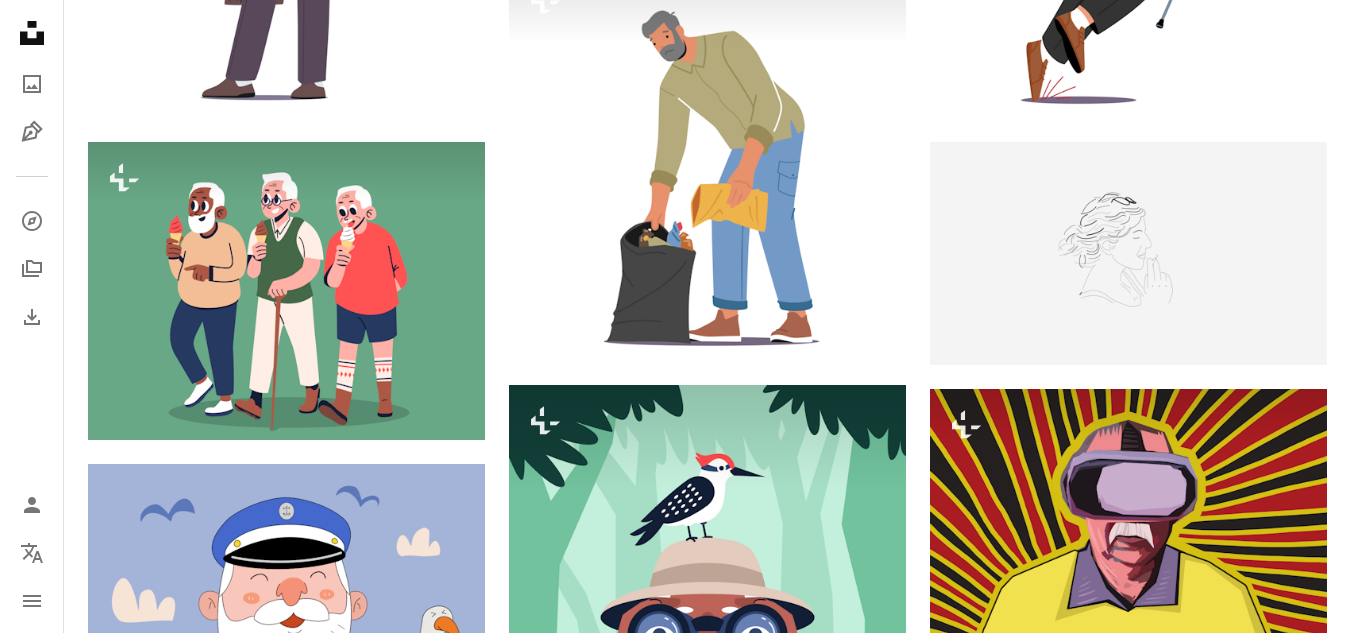 scroll, scrollTop: 0, scrollLeft: 0, axis: both 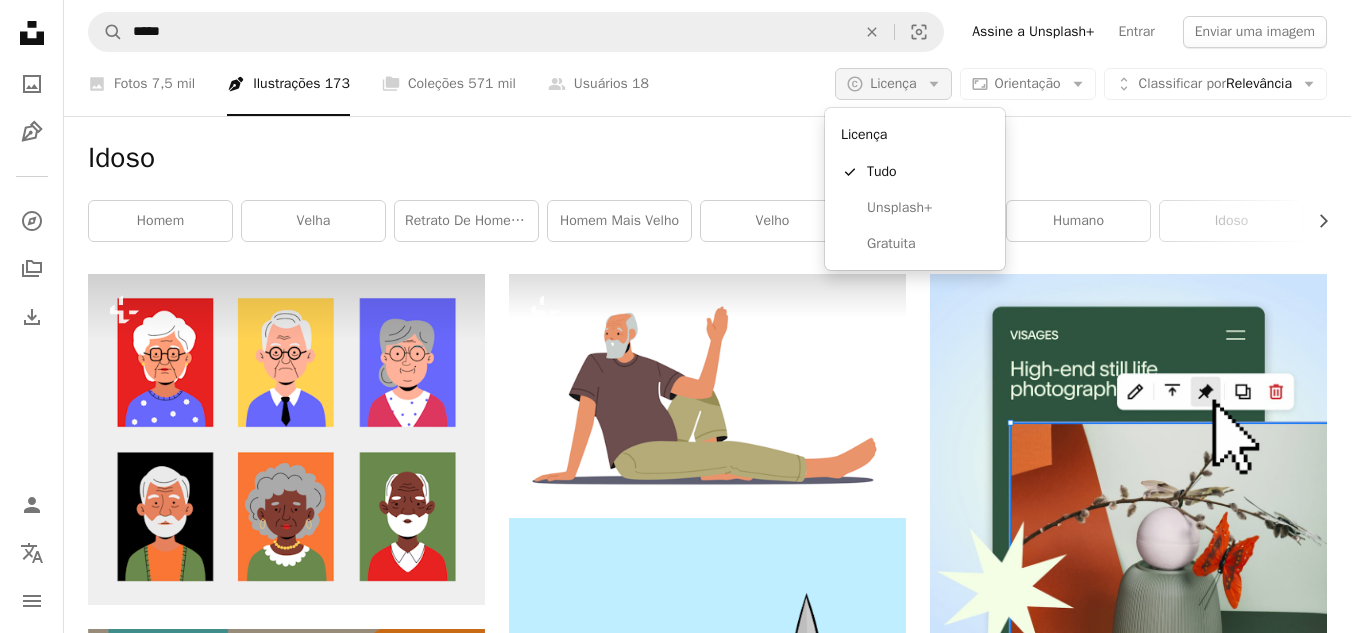 click on "A copyright icon © Licença Arrow down" at bounding box center [893, 84] 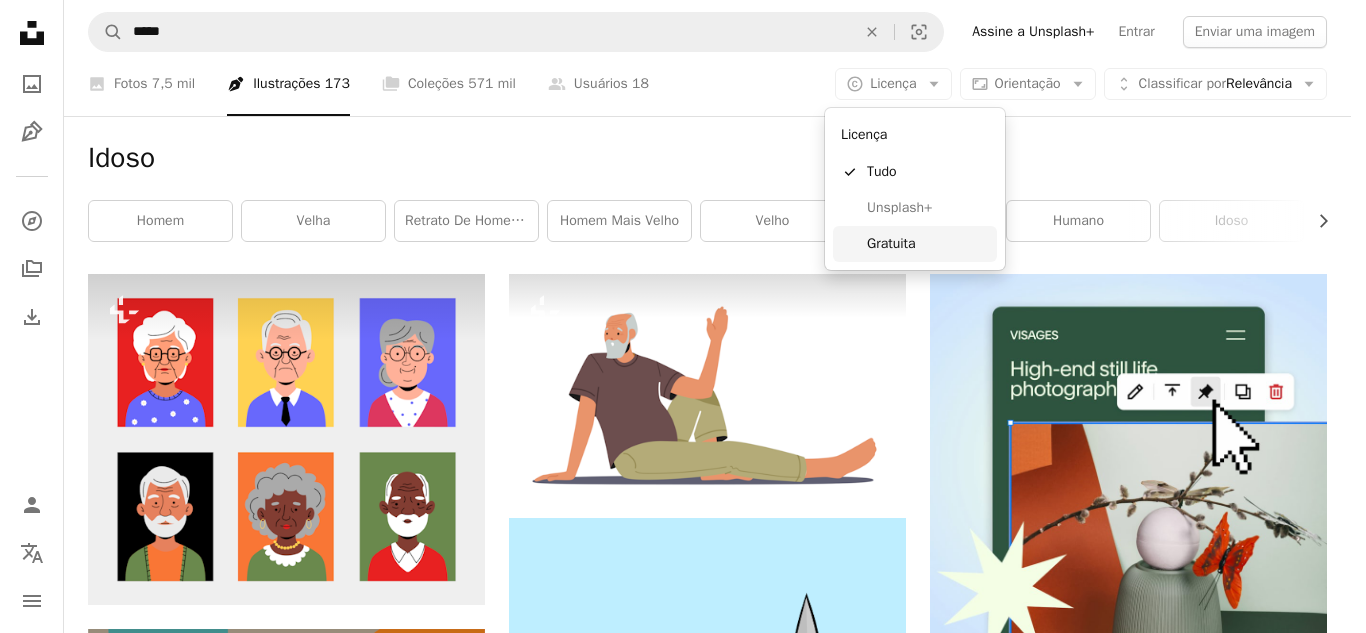 click on "Gratuita" at bounding box center (915, 244) 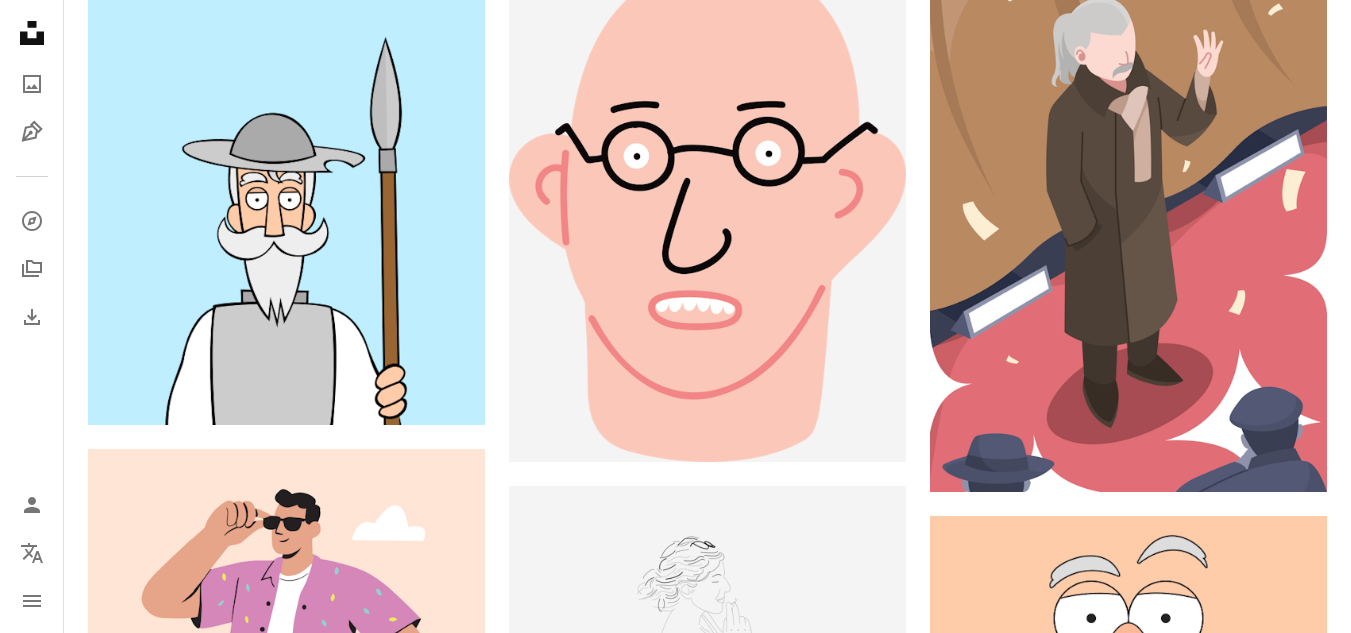 scroll, scrollTop: 0, scrollLeft: 0, axis: both 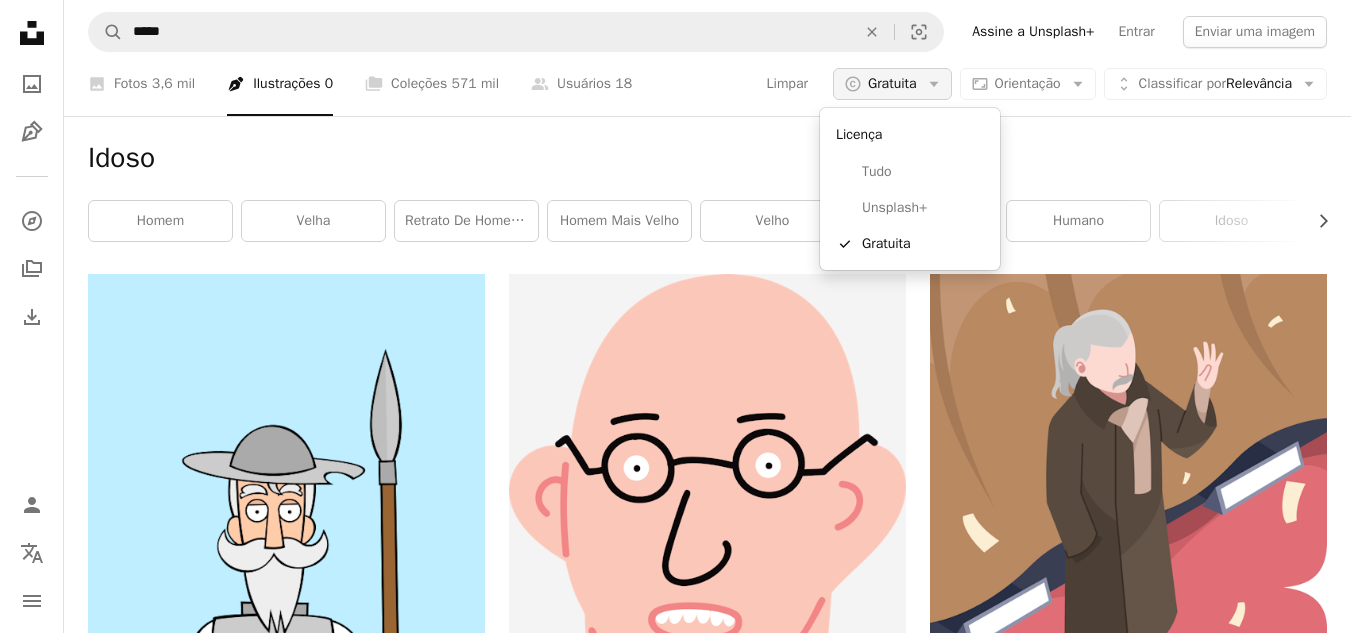 click on "Gratuita" at bounding box center (892, 84) 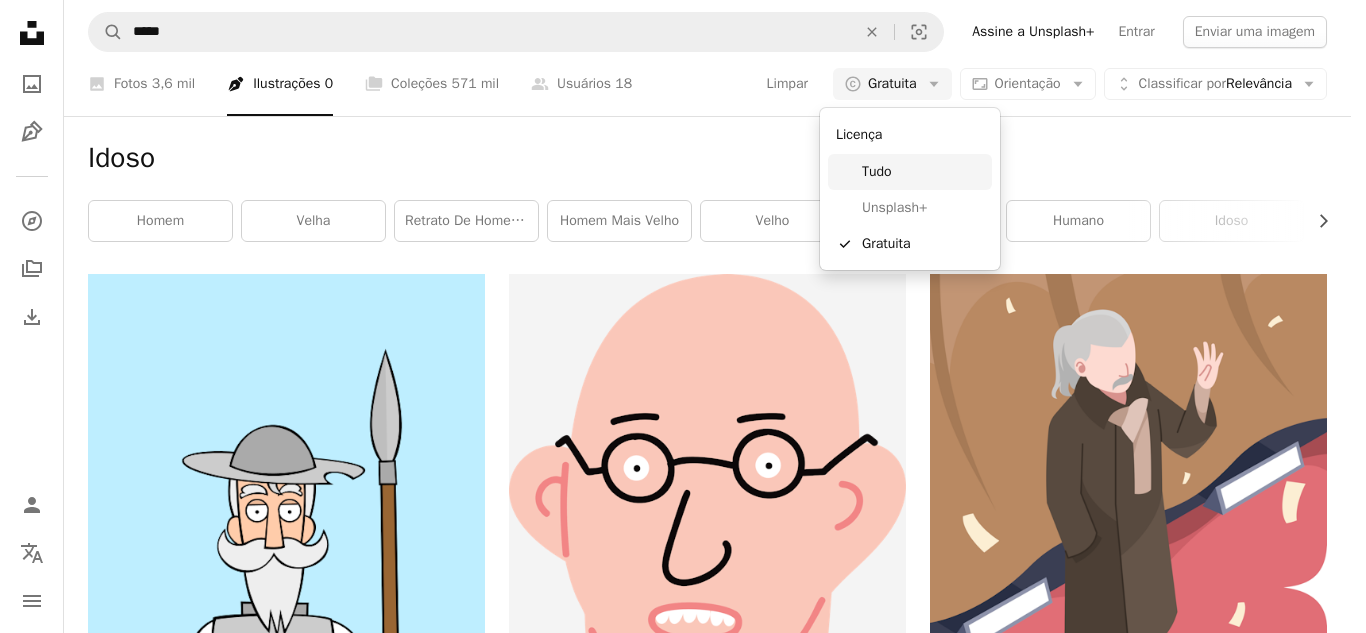 click on "Tudo" at bounding box center (923, 172) 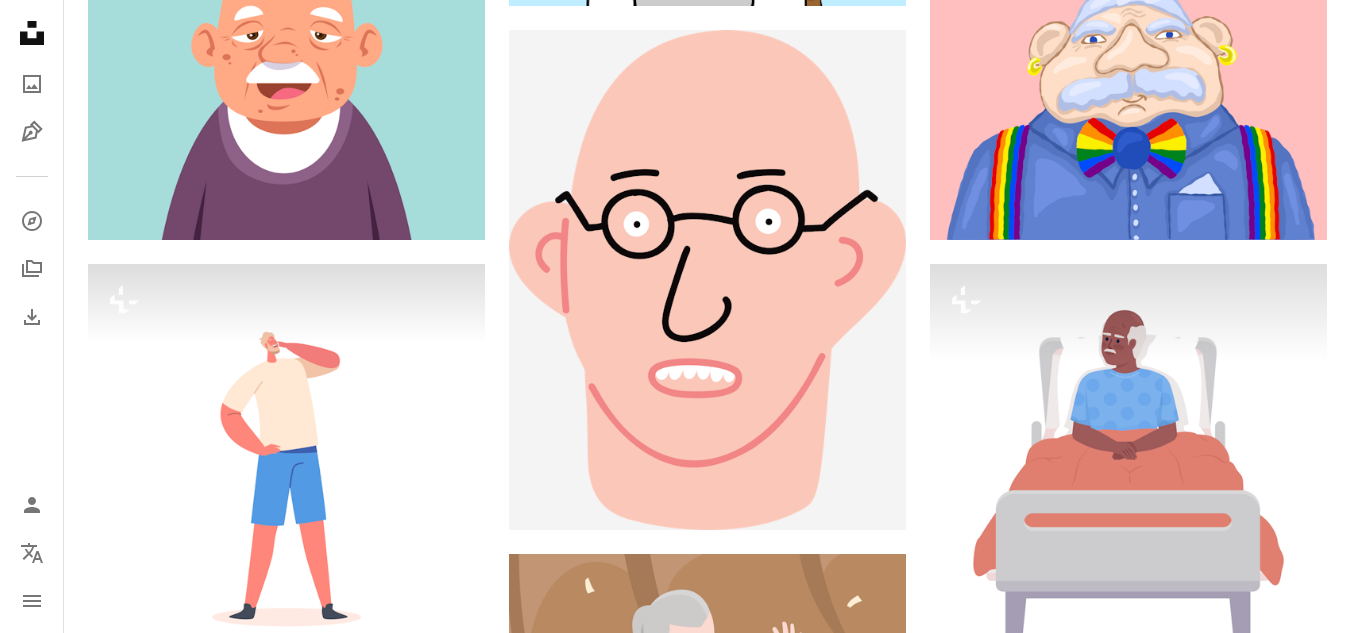 scroll, scrollTop: 0, scrollLeft: 0, axis: both 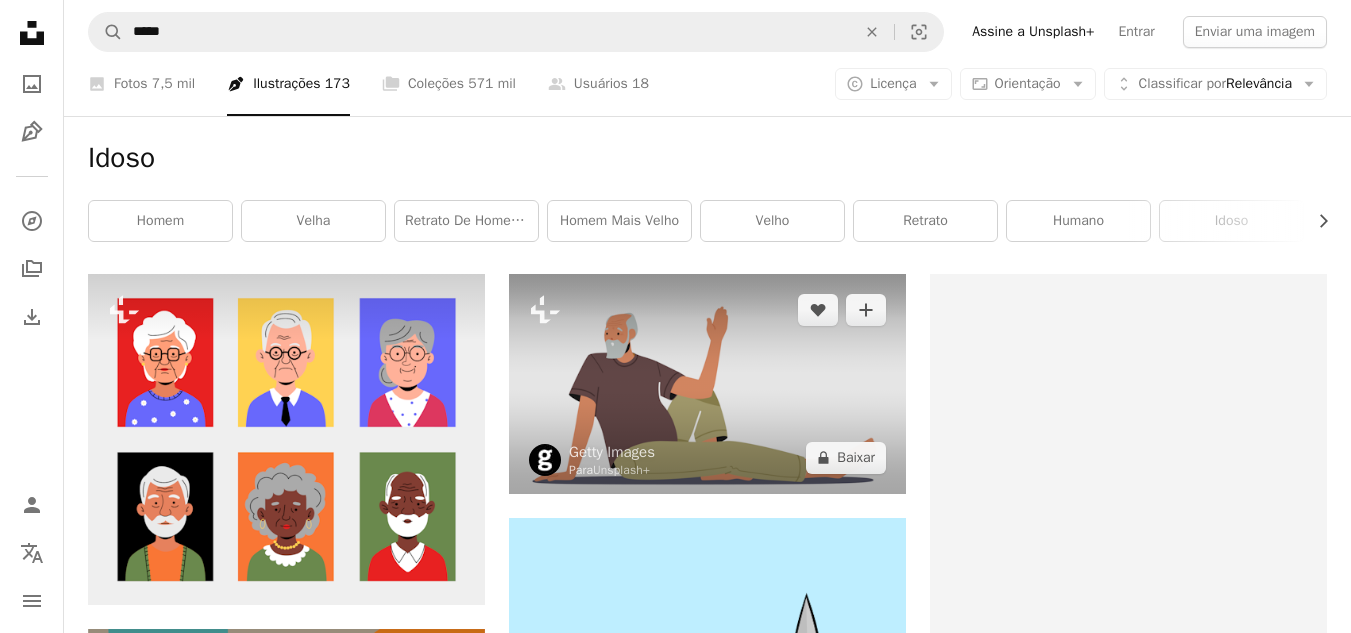 click at bounding box center (707, 384) 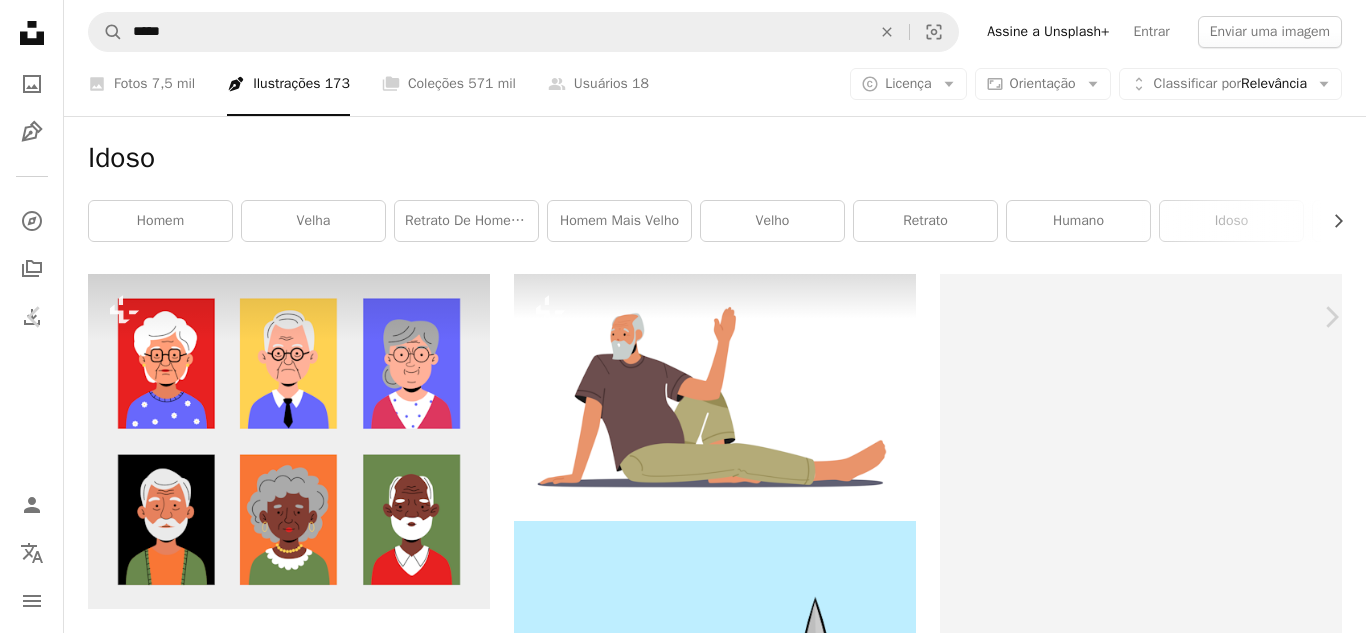 click at bounding box center [110, 16252] 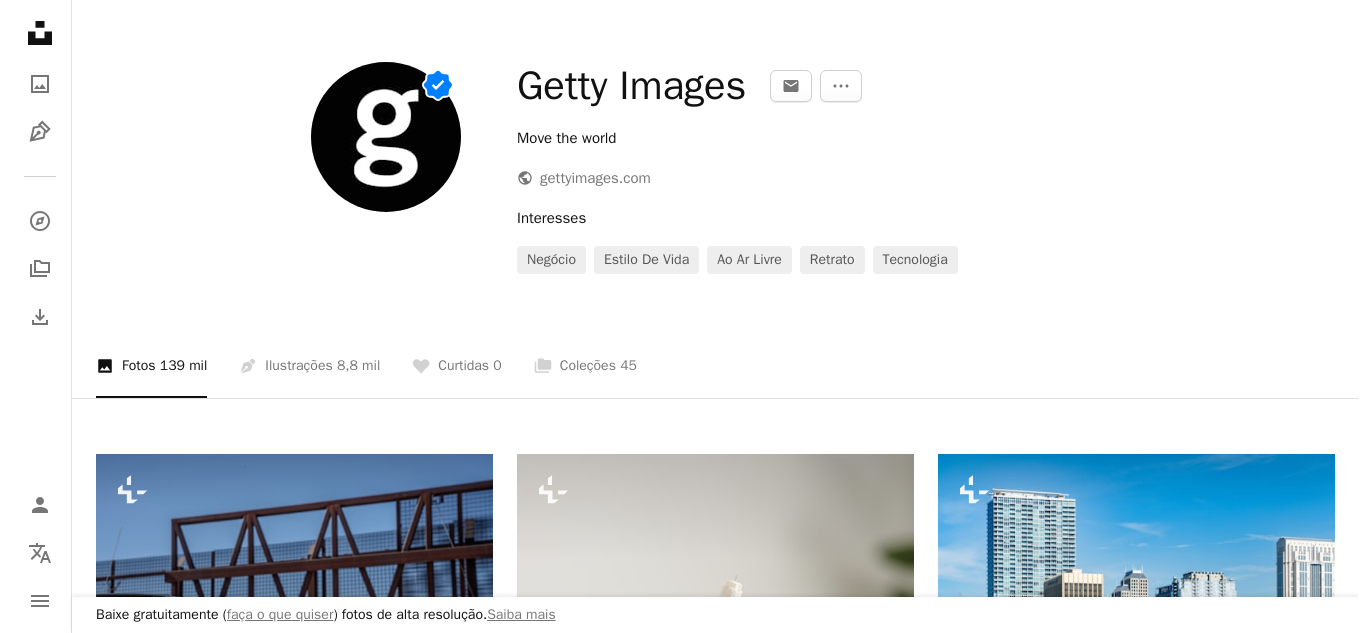 scroll, scrollTop: 0, scrollLeft: 0, axis: both 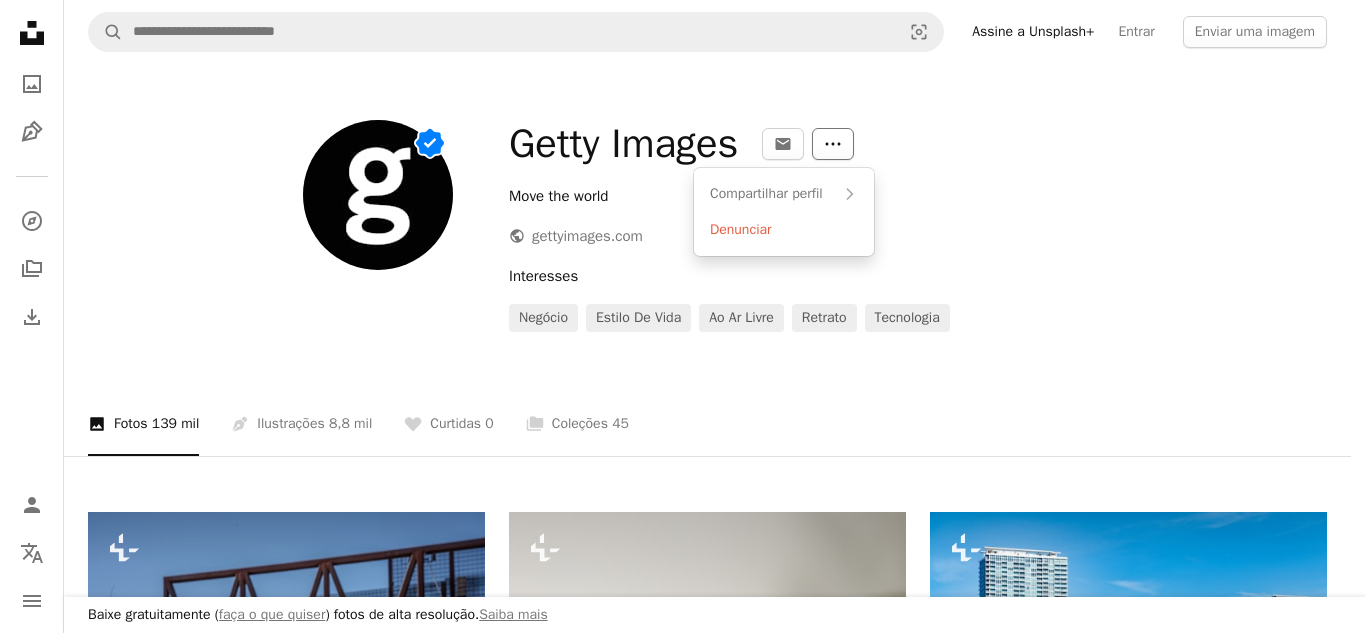 click on "More Actions" at bounding box center (833, 144) 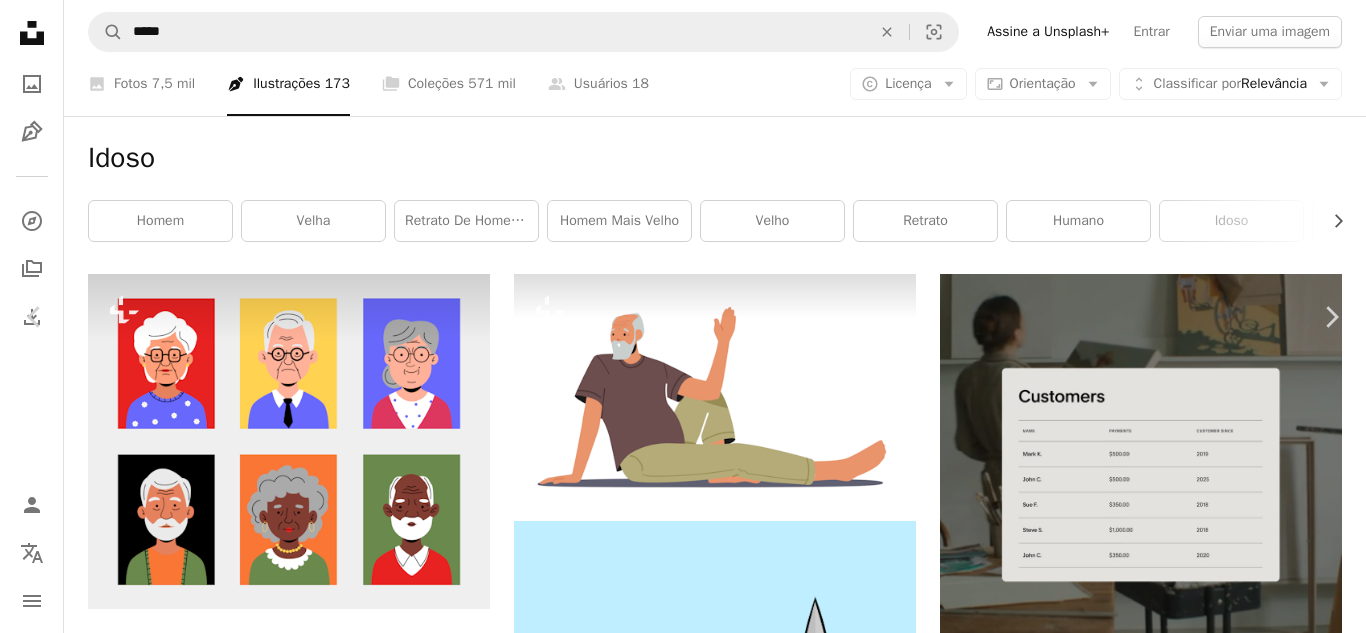 drag, startPoint x: 70, startPoint y: 4, endPoint x: 701, endPoint y: 272, distance: 685.5545 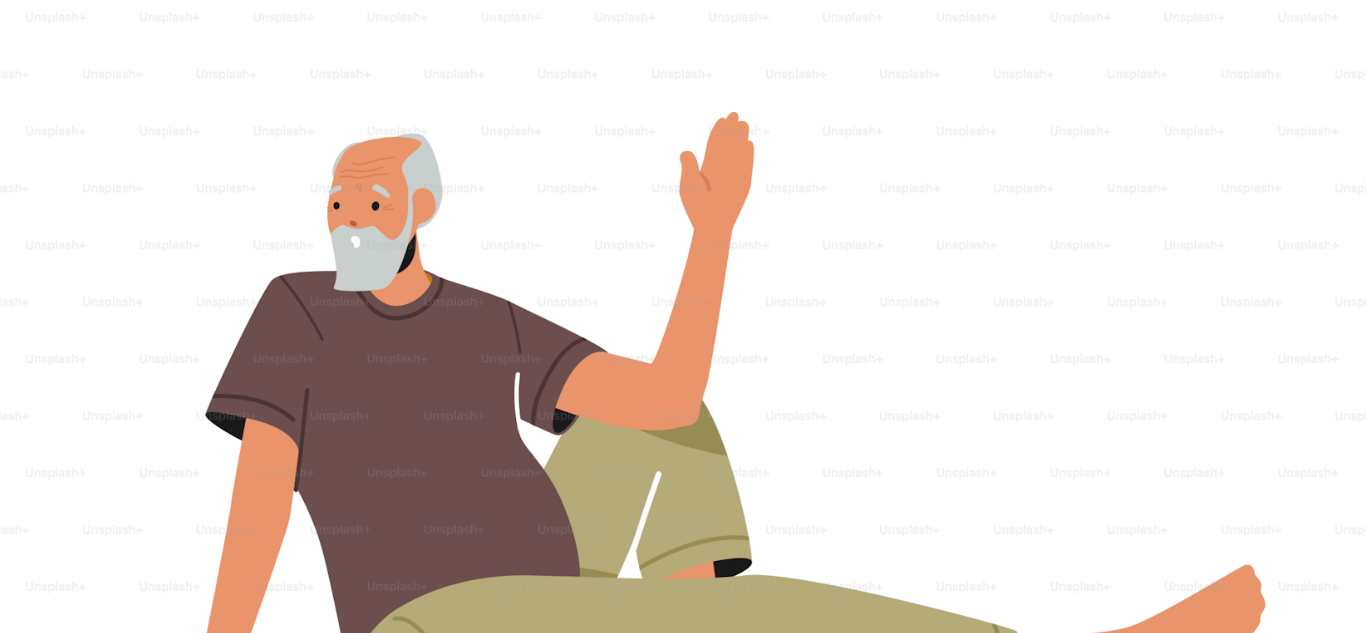 scroll, scrollTop: 55, scrollLeft: 0, axis: vertical 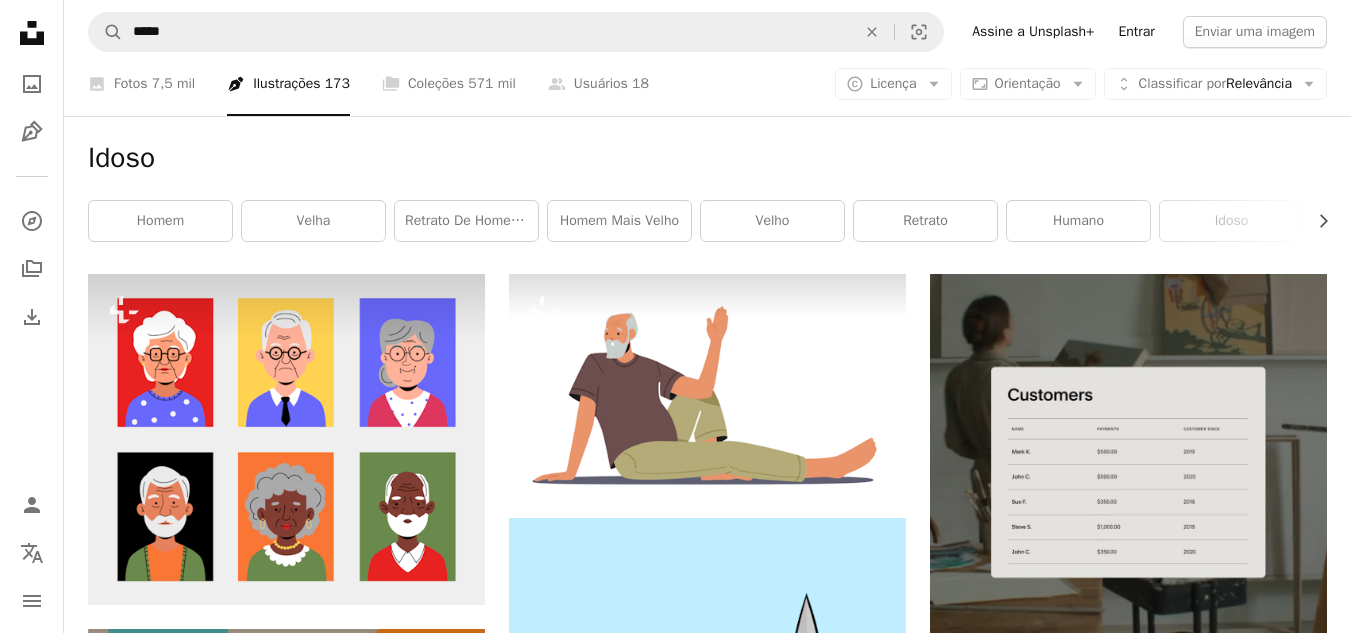 click on "Entrar" at bounding box center [1136, 32] 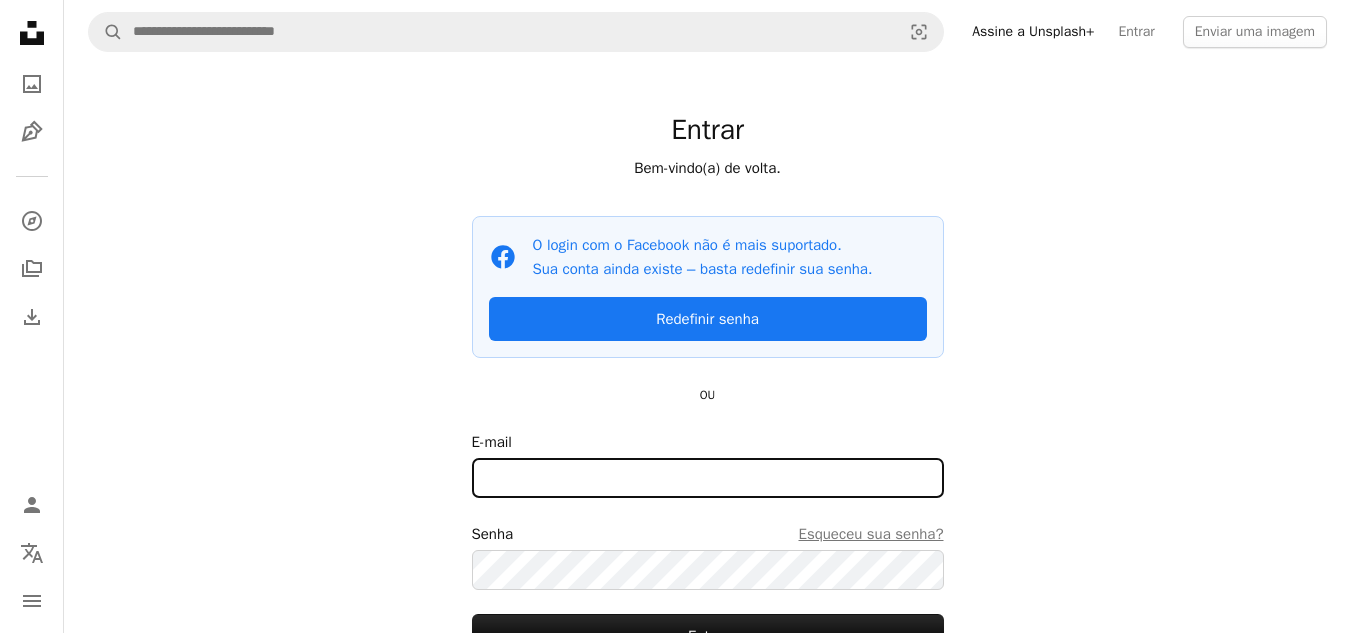 click on "E-mail" at bounding box center [708, 478] 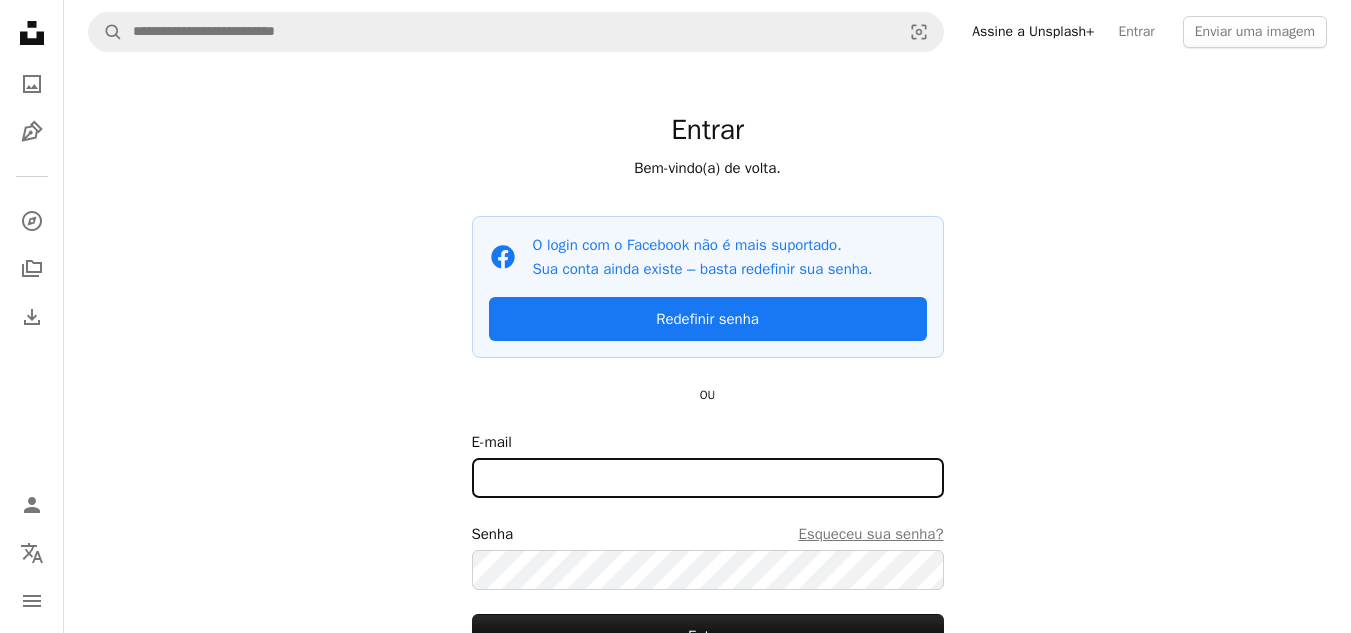 type on "**********" 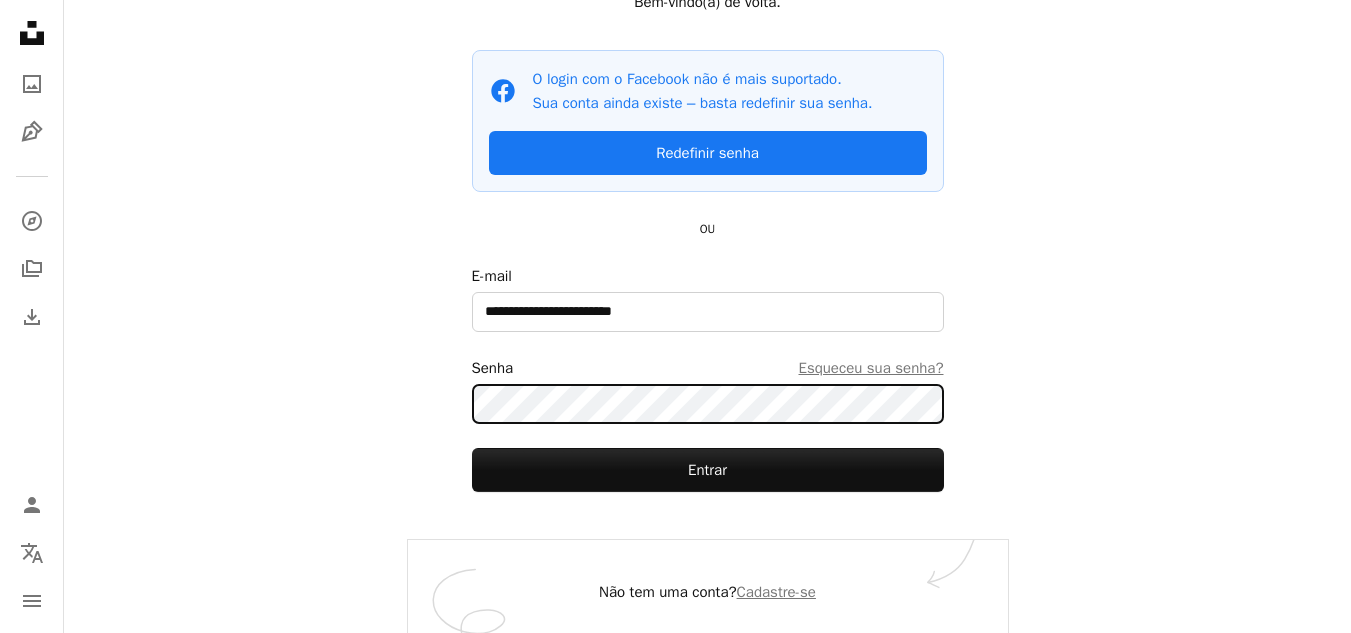 scroll, scrollTop: 170, scrollLeft: 0, axis: vertical 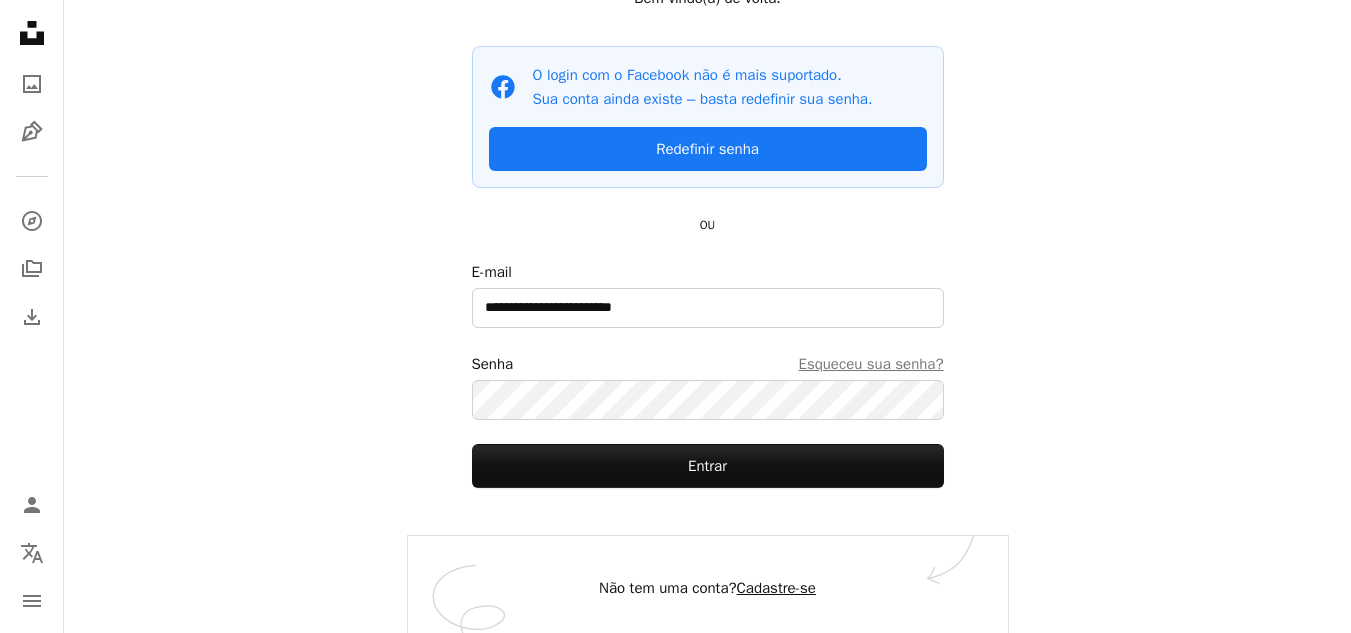 click on "Cadastre-se" at bounding box center [776, 588] 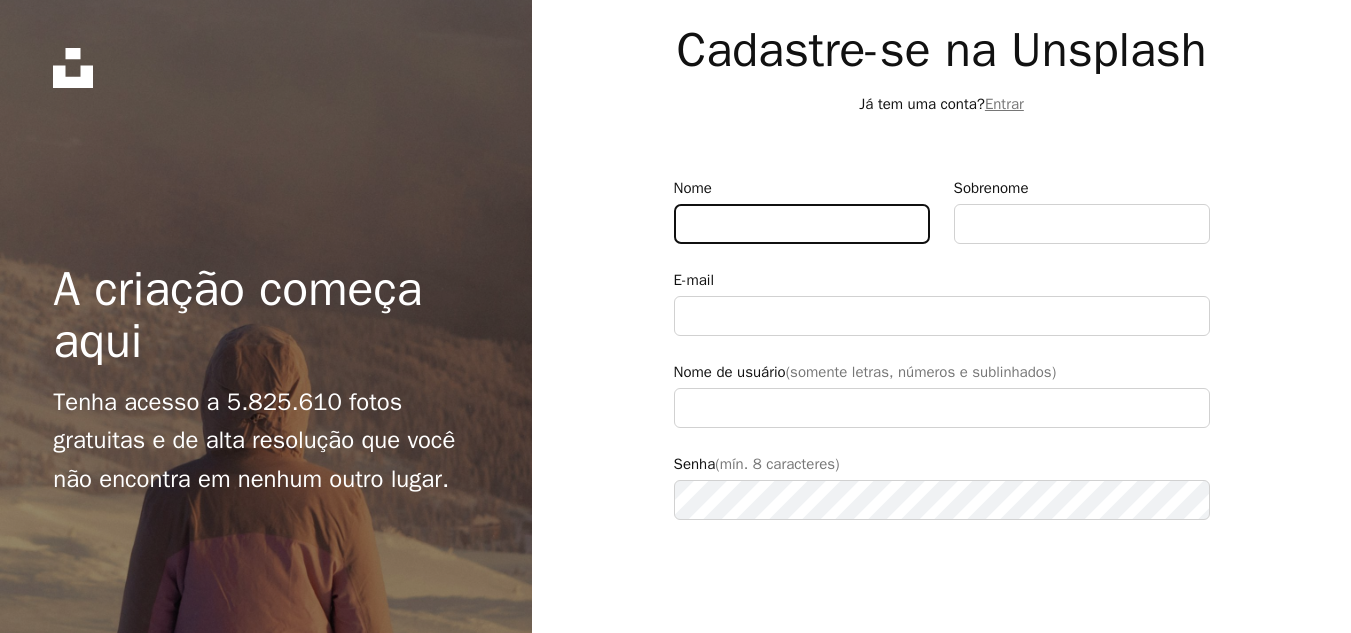 click on "Nome" at bounding box center (802, 224) 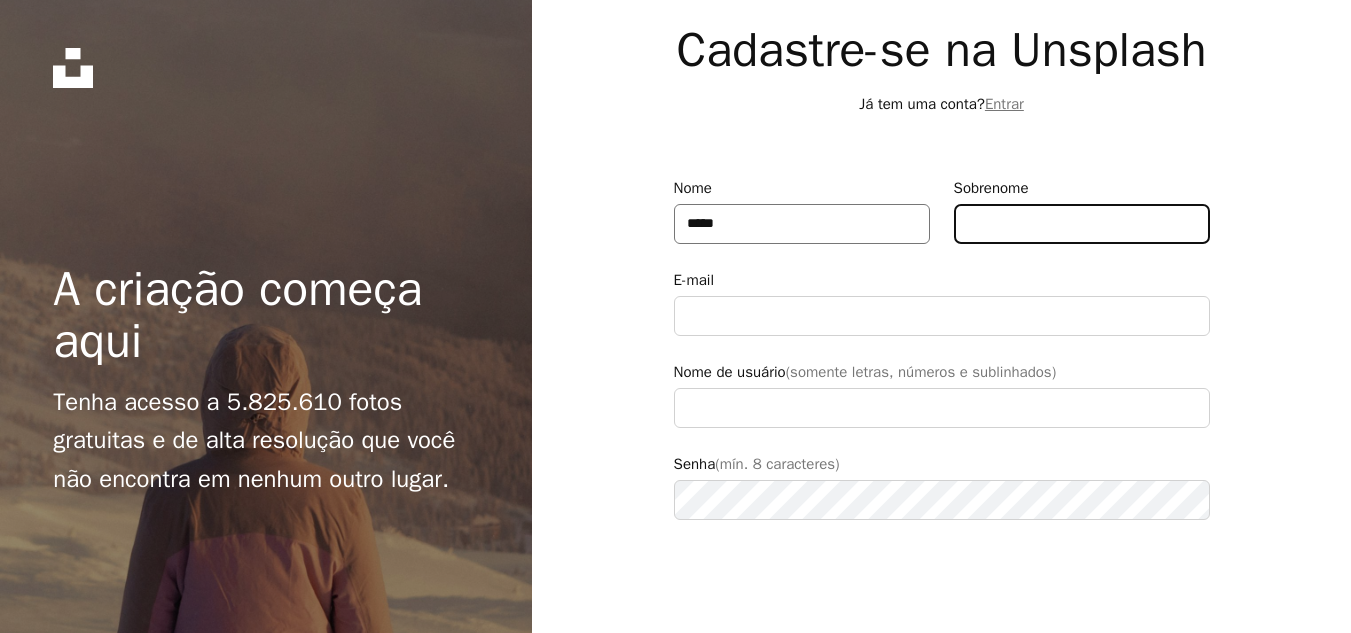 type on "*******" 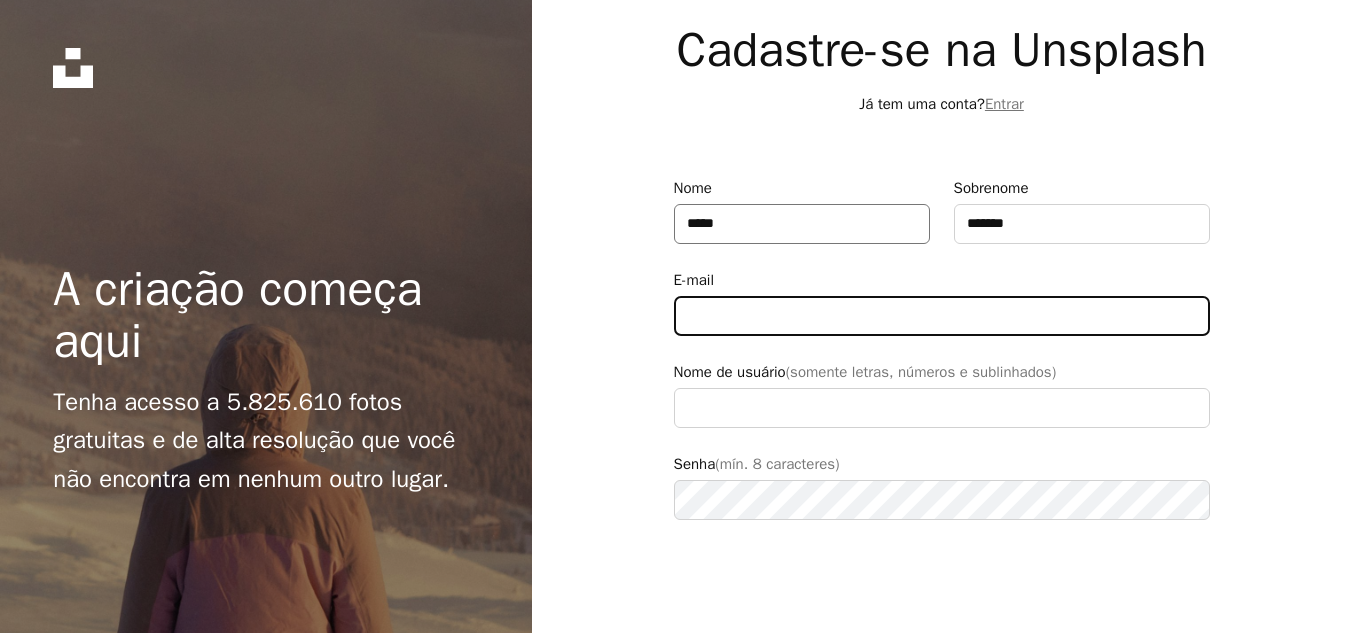 type on "**********" 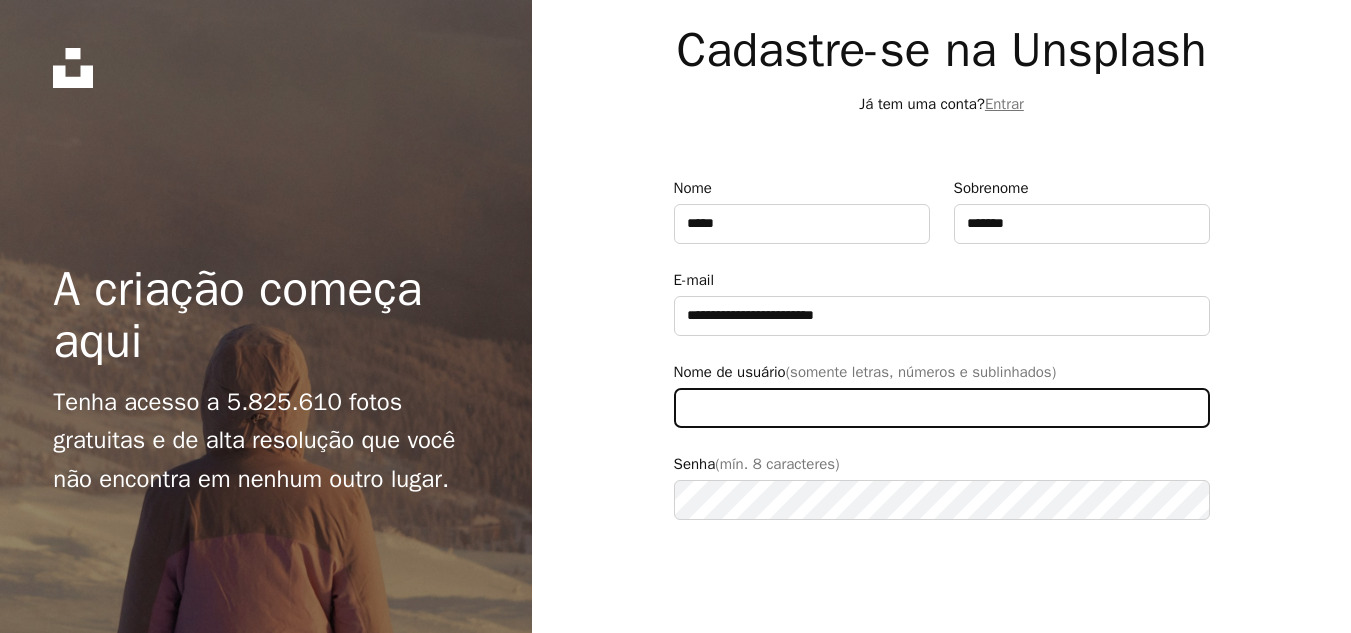 click on "Nome de usuário  (somente letras, números e sublinhados)" at bounding box center (942, 408) 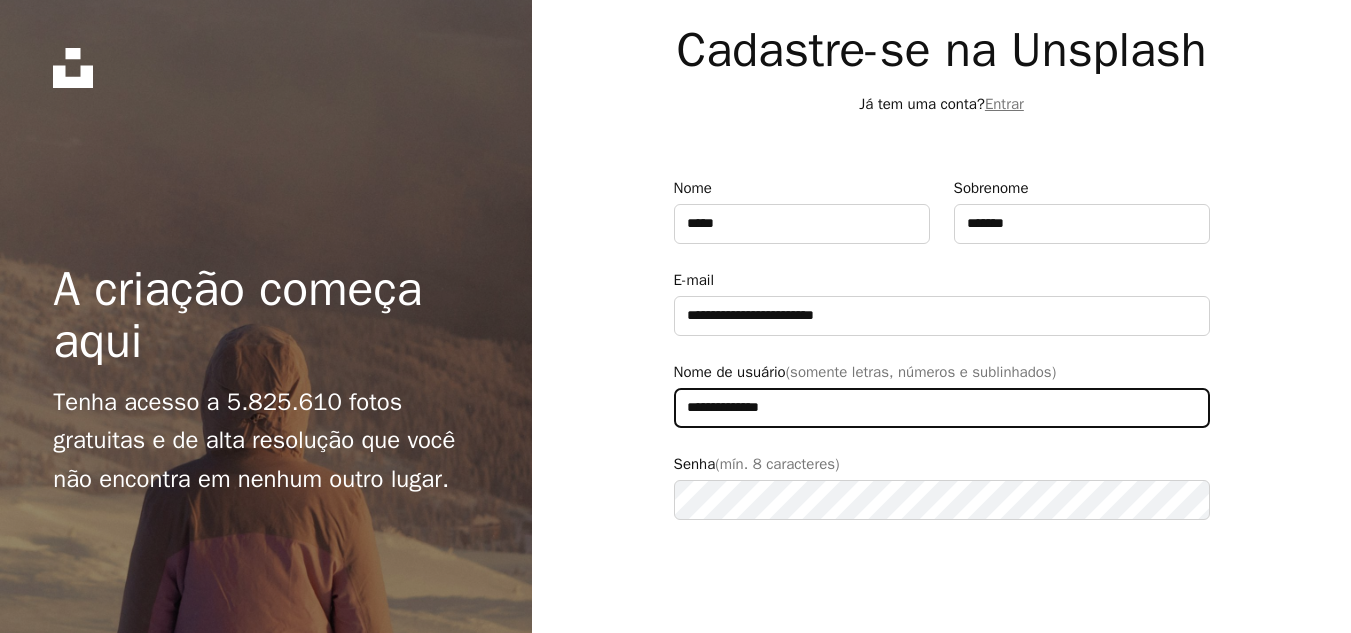 type on "**********" 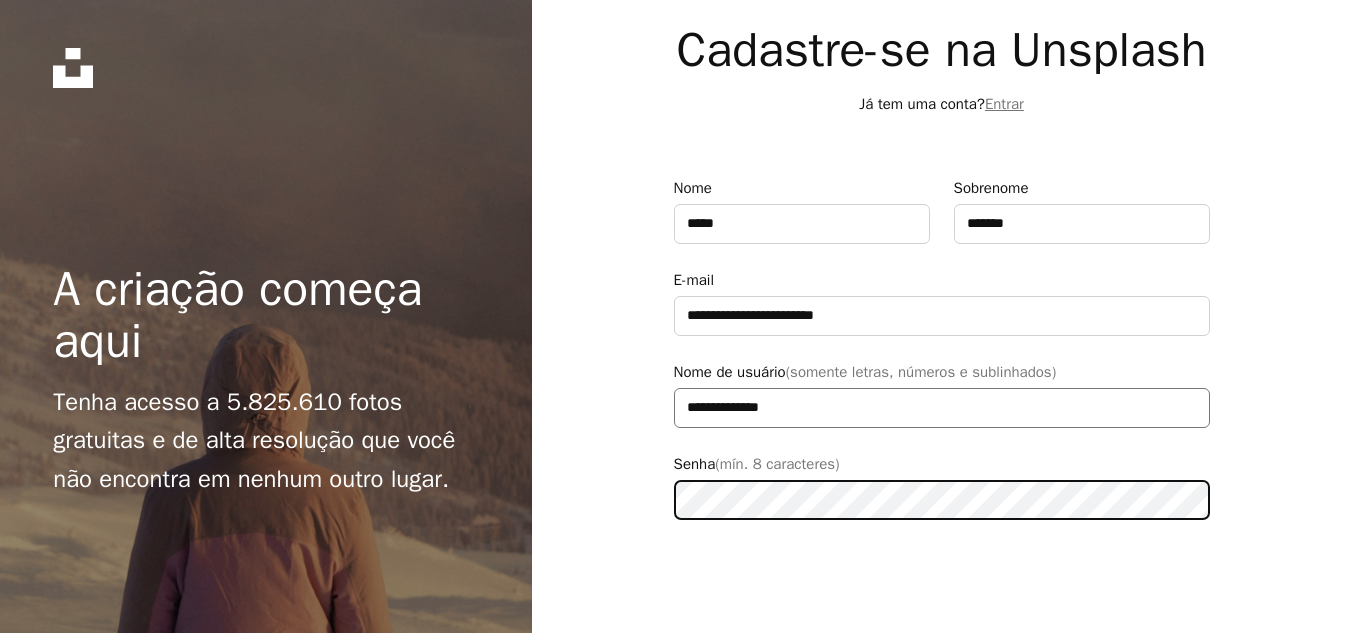 click on "Cadastrar-se" at bounding box center [942, 655] 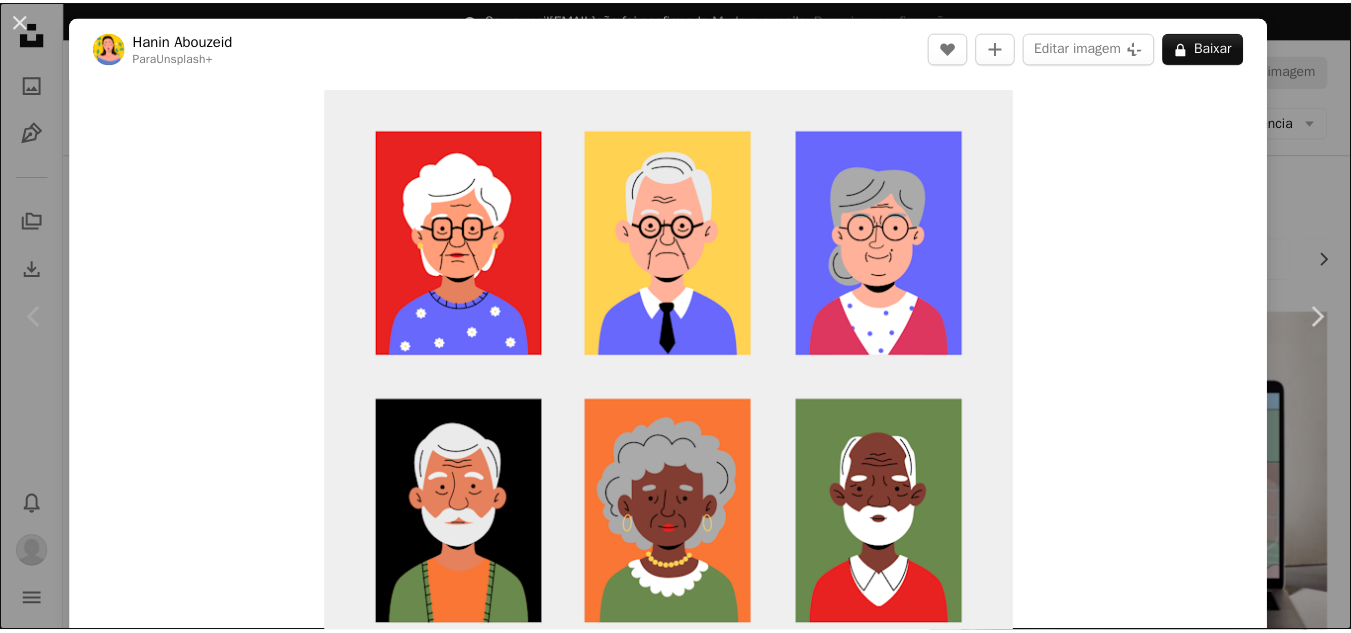 scroll, scrollTop: 0, scrollLeft: 0, axis: both 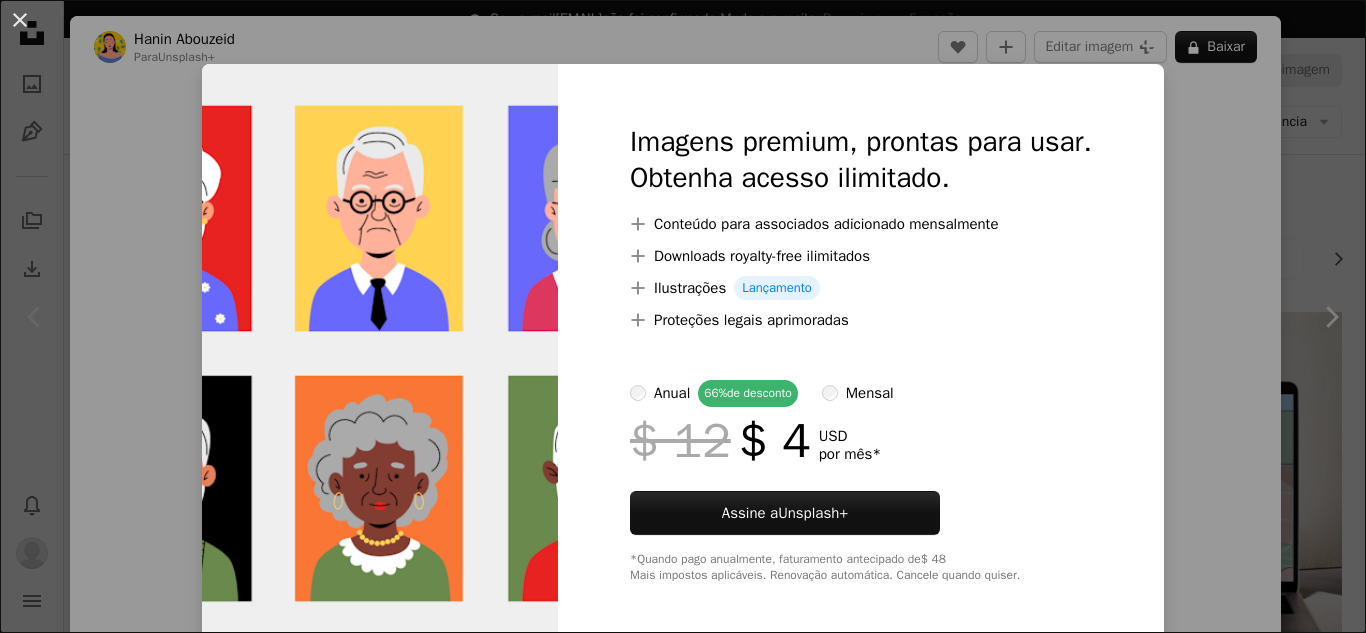 click on "mensal" at bounding box center (870, 393) 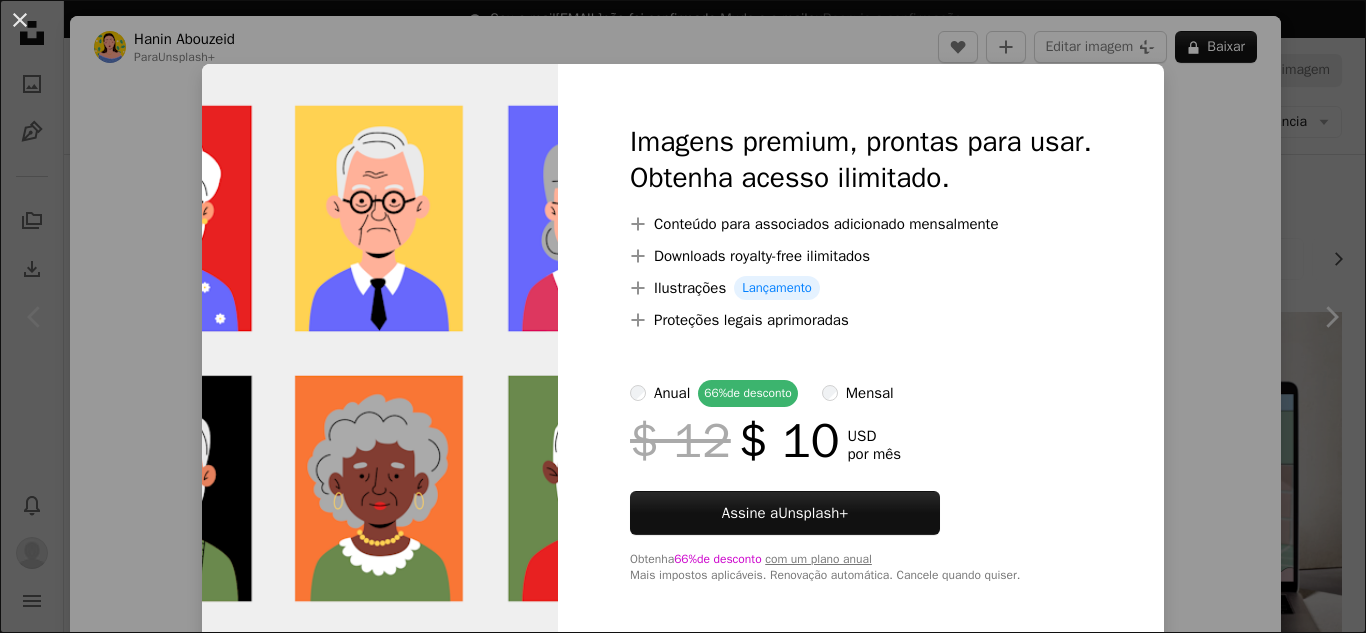 click on "An X shape Imagens premium, prontas para usar. Obtenha acesso ilimitado. A plus sign Conteúdo para associados adicionado mensalmente A plus sign Downloads royalty-free ilimitados A plus sign Ilustrações  Lançamento A plus sign Proteções legais aprimoradas anual 66%  de desconto mensal $ 12   $ 10 USD por mês Assine a  Unsplash+ Obtenha  66%  de desconto   com um plano anual Mais impostos aplicáveis. Renovação automática. Cancele quando quiser." at bounding box center (683, 316) 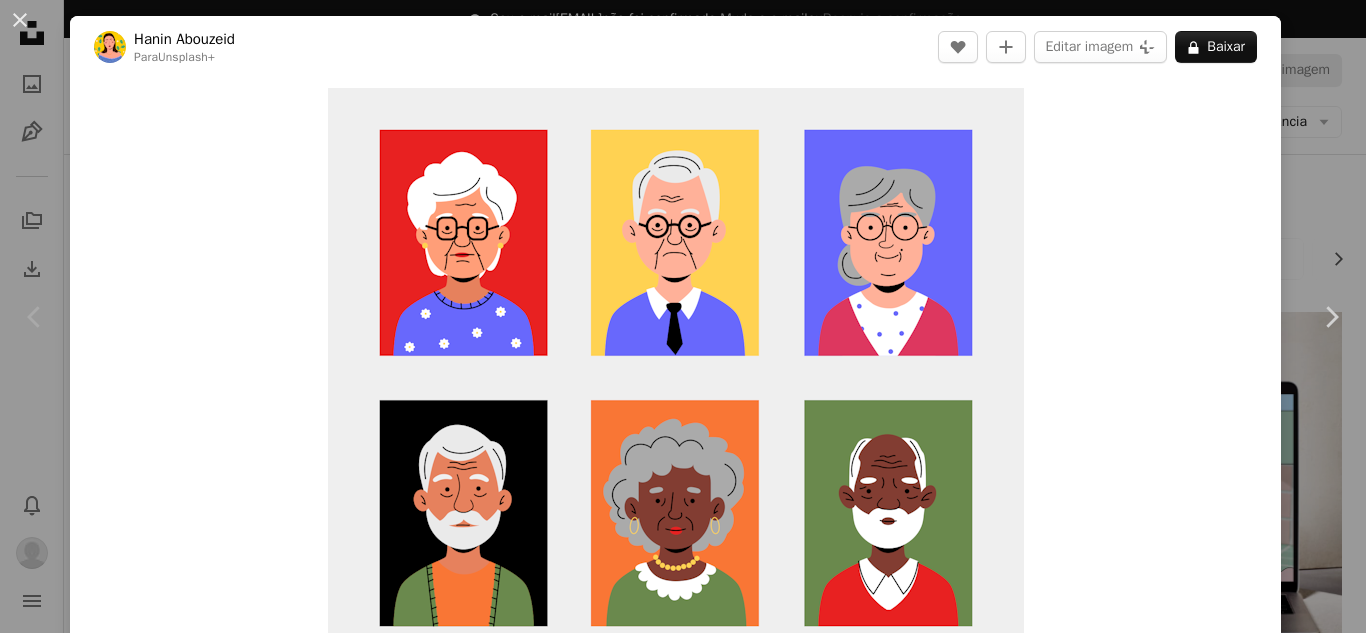 click on "An X shape Chevron left Chevron right Hanin Abouzeid Para  Unsplash+ A heart A plus sign Editar imagem   Plus sign for Unsplash+ A lock   Baixar Zoom in A forward-right arrow Compartilhar More Actions Calendar outlined Publicada em  11 de novembro de 2024 Safety Com a  Licença da Unsplash+ mulher homem povo perfil ilustração Avatar vetor velho velha Rostos velho pessoas idosas Ícones potrait Avatares diverso cabelos grisalhos conjunto de ícones grupos étnicos avatar de pessoas Desta série Chevron right Plus sign for Unsplash+ Plus sign for Unsplash+ Plus sign for Unsplash+ Plus sign for Unsplash+ Plus sign for Unsplash+ Plus sign for Unsplash+ Plus sign for Unsplash+ Plus sign for Unsplash+ Plus sign for Unsplash+ Imagens relacionadas Plus sign for Unsplash+ A heart A plus sign Graficon Stuff Para  Unsplash+ A lock   Baixar Plus sign for Unsplash+ A heart A plus sign Paris Bilal Para  Unsplash+ A lock   Baixar Plus sign for Unsplash+ A heart A plus sign Graphicook Studio Para  Unsplash+ A lock   Baixar" at bounding box center (683, 316) 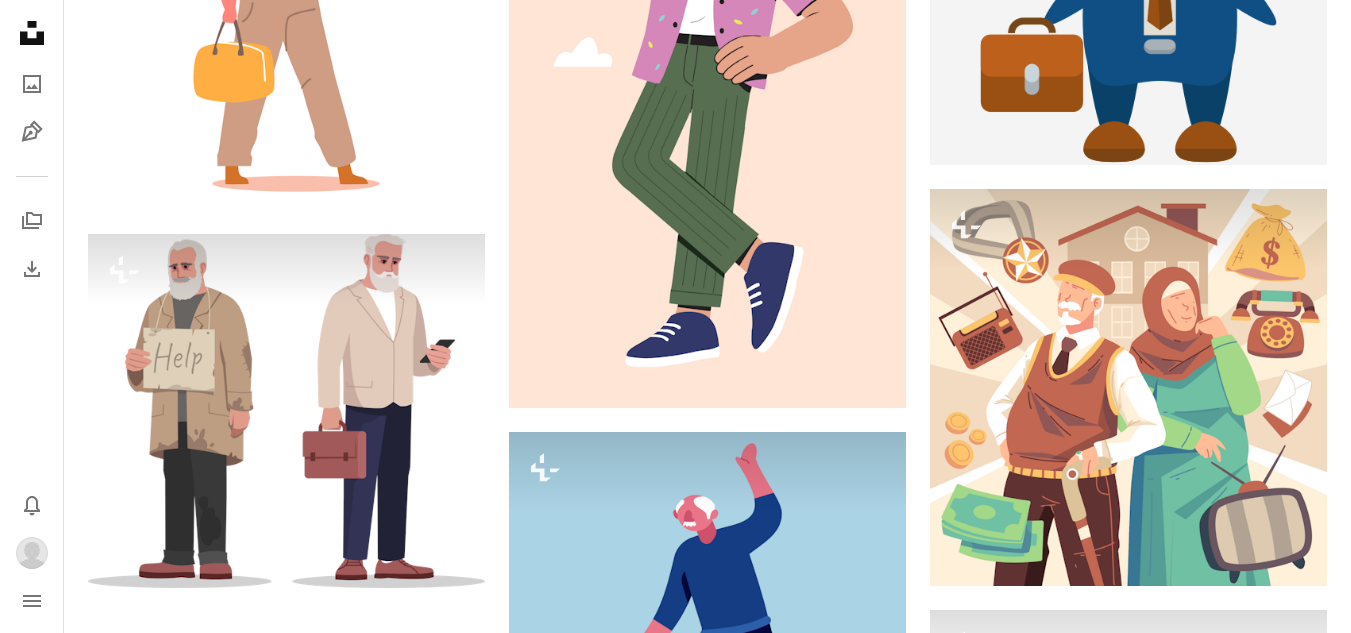 scroll, scrollTop: 2318, scrollLeft: 0, axis: vertical 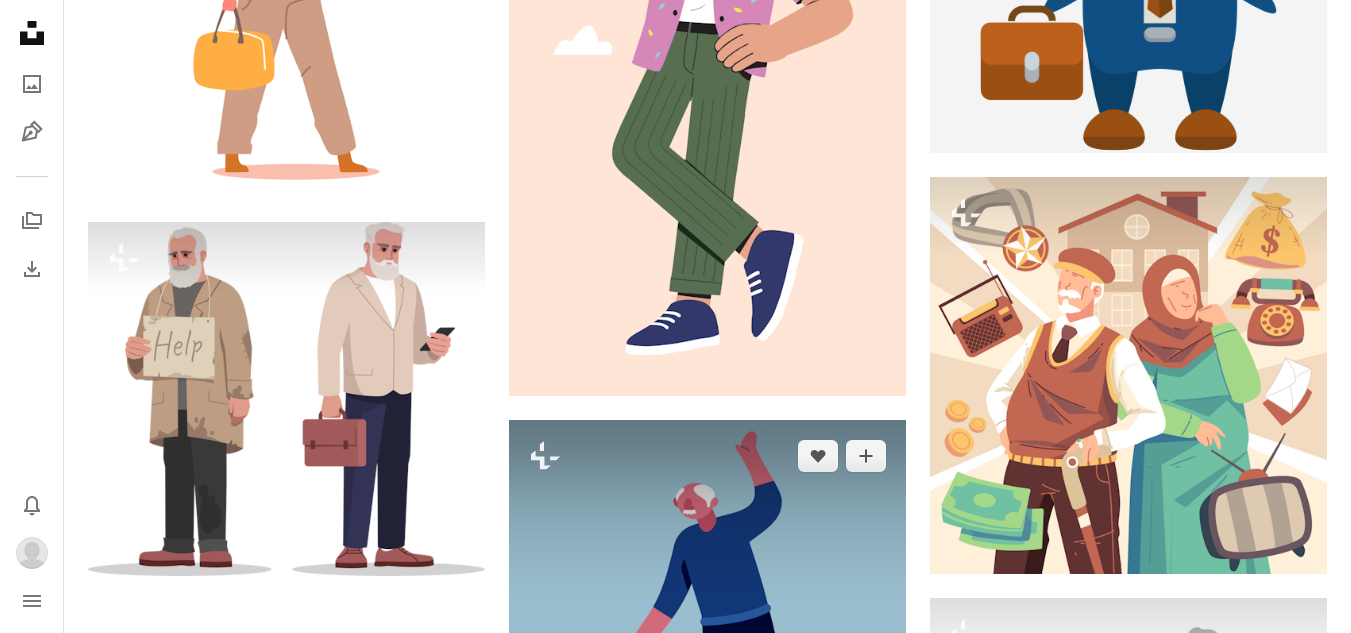 click at bounding box center (707, 618) 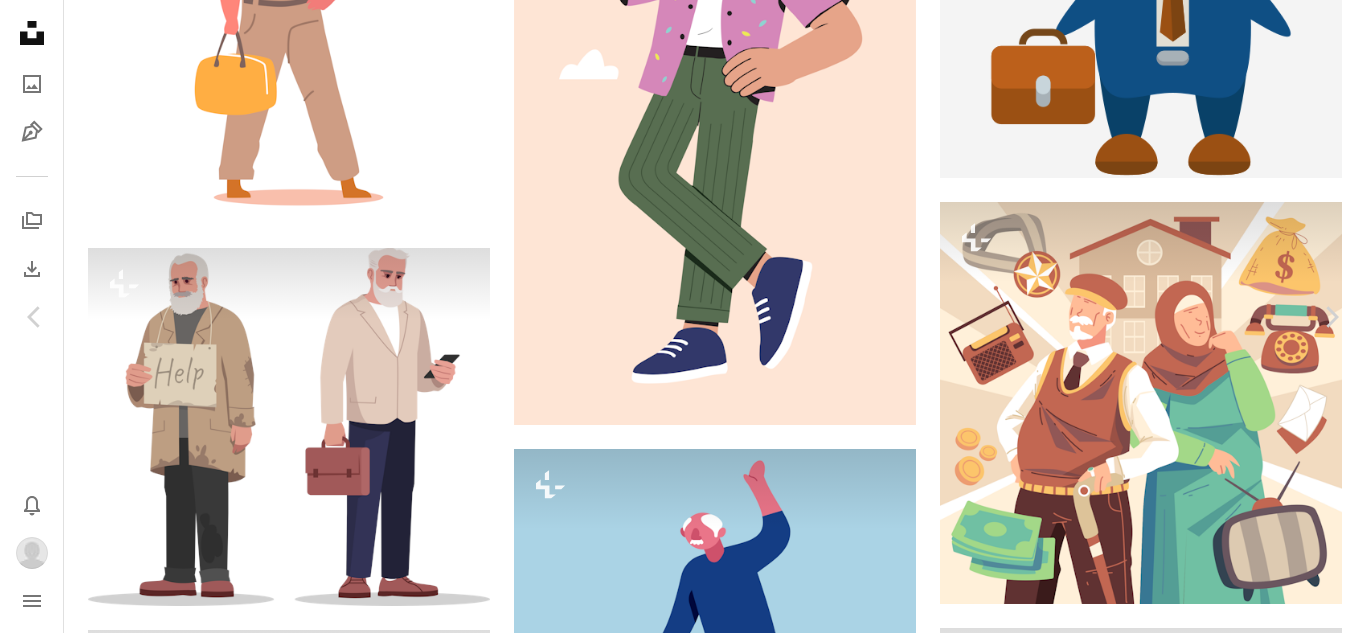 click on "An X shape Chevron left Chevron right Arturo Portillo Para  Unsplash+ A heart A plus sign Editar imagem   Plus sign for Unsplash+ A lock   Baixar Zoom in A forward-right arrow Compartilhar More Actions Calendar outlined Publicada em  23 de julho de 2024 Safety Com a  Licença da Unsplash+ papel de parede fundo vetor Ilustrações pessoa idosa saudação design plano avô homem idoso homem adulto andador Imagens relacionadas Plus sign for Unsplash+ A heart A plus sign Getty Images Para  Unsplash+ A lock   Baixar Plus sign for Unsplash+ A heart A plus sign Getty Images Para  Unsplash+ A lock   Baixar Plus sign for Unsplash+ A heart A plus sign Getillustrations Para  Unsplash+ A lock   Baixar Plus sign for Unsplash+ A heart A plus sign Getty Images Para  Unsplash+ A lock   Baixar Plus sign for Unsplash+ A heart A plus sign Getty Images Para  Unsplash+ A lock   Baixar Plus sign for Unsplash+ A heart A plus sign Getty Images Para  Unsplash+ A lock   Baixar Plus sign for Unsplash+ A heart A plus sign Getty Images" at bounding box center (683, 5483) 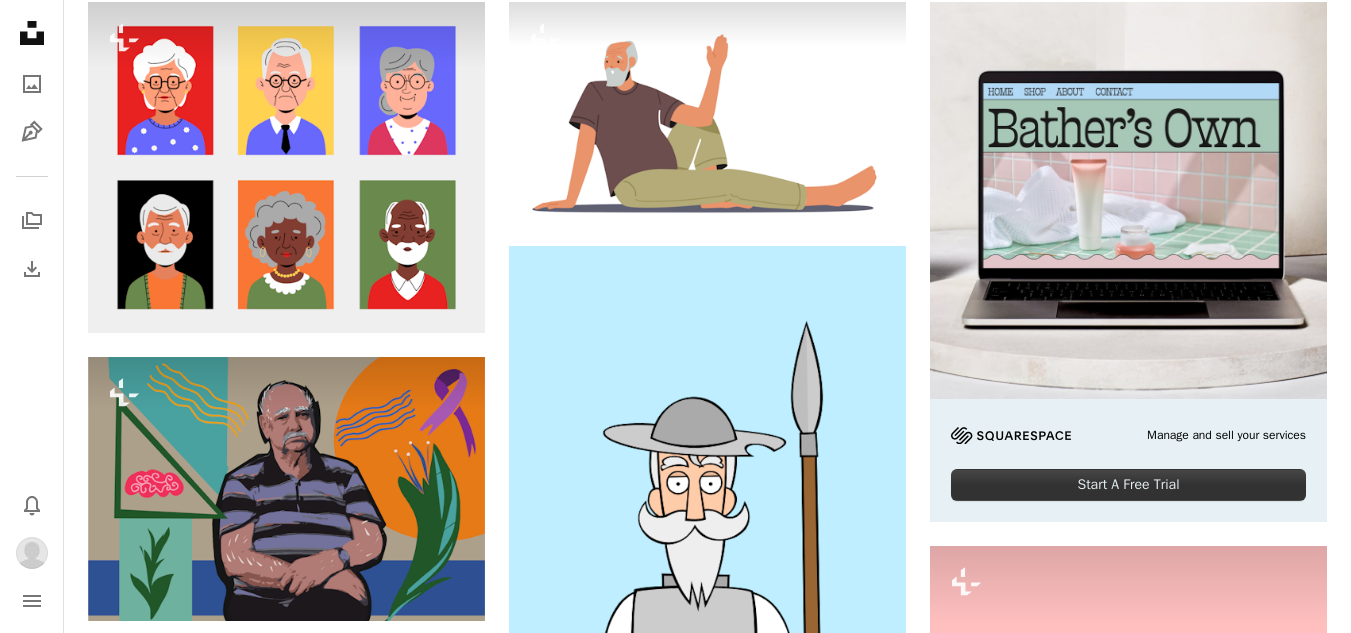 scroll, scrollTop: 0, scrollLeft: 0, axis: both 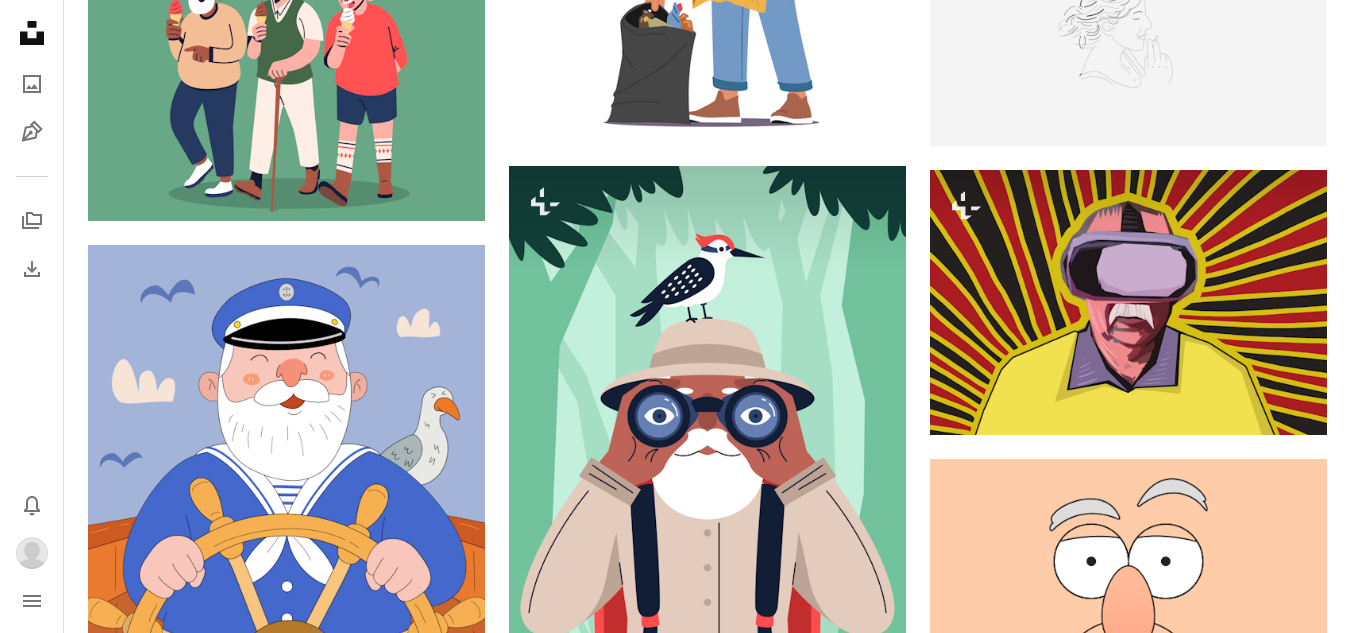 click at bounding box center (1128, 945) 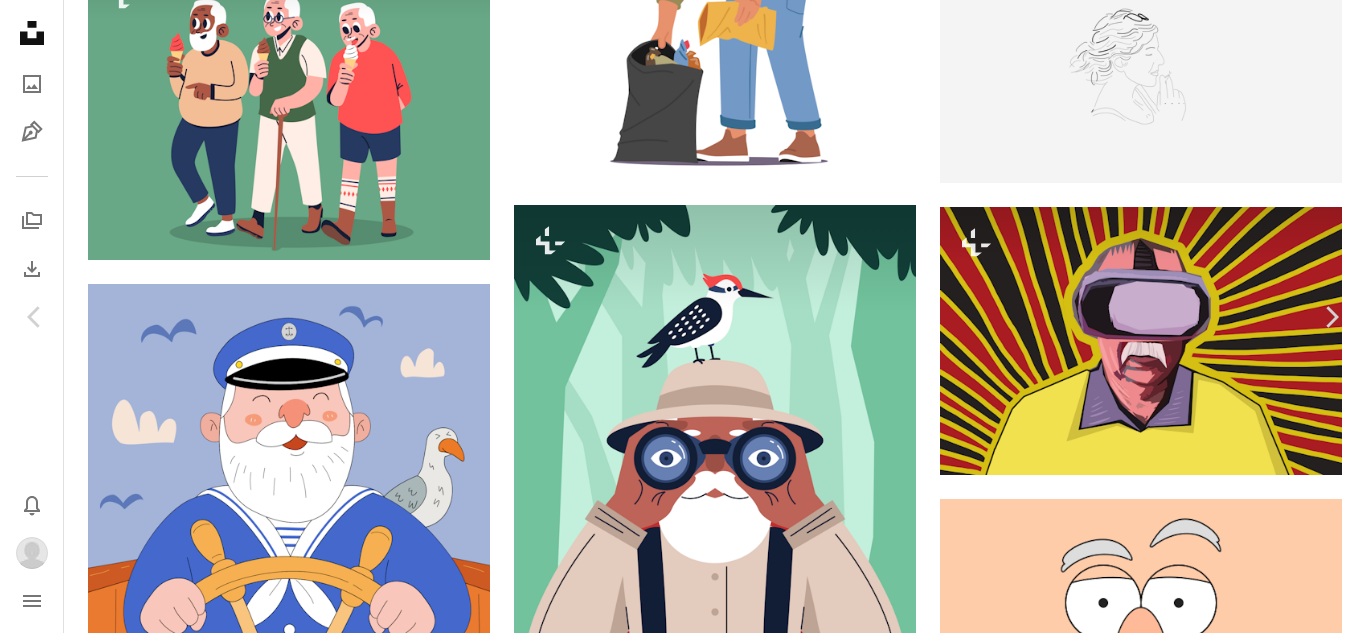 click on "An X shape Chevron left Chevron right Getty Images Para  Unsplash+ A heart A plus sign Editar imagem   Plus sign for Unsplash+ A lock   Baixar Zoom in A forward-right arrow Compartilhar More Actions Calendar outlined Publicada em  24 de abril de 2023 Safety Com a  Licença da Unsplash+ caricatura ilustração janela aposentadoria Idéias Deficiência tricô solidão infográfico adulto sénior Conceitos cadeira de balanço recortar homens seniores multi colorido personagem fictício Imagens relacionadas Plus sign for Unsplash+ A heart A plus sign Getty Images Para  Unsplash+ A lock   Baixar Plus sign for Unsplash+ A heart A plus sign Round Icons Para  Unsplash+ A lock   Baixar Plus sign for Unsplash+ A heart A plus sign Getty Images Para  Unsplash+ A lock   Baixar Plus sign for Unsplash+ A heart A plus sign Getty Images Para  Unsplash+ A lock   Baixar Plus sign for Unsplash+ A heart A plus sign Getty Images Para  Unsplash+ A lock   Baixar Plus sign for Unsplash+ A heart A plus sign Getty Images Para  A lock" at bounding box center [683, 4386] 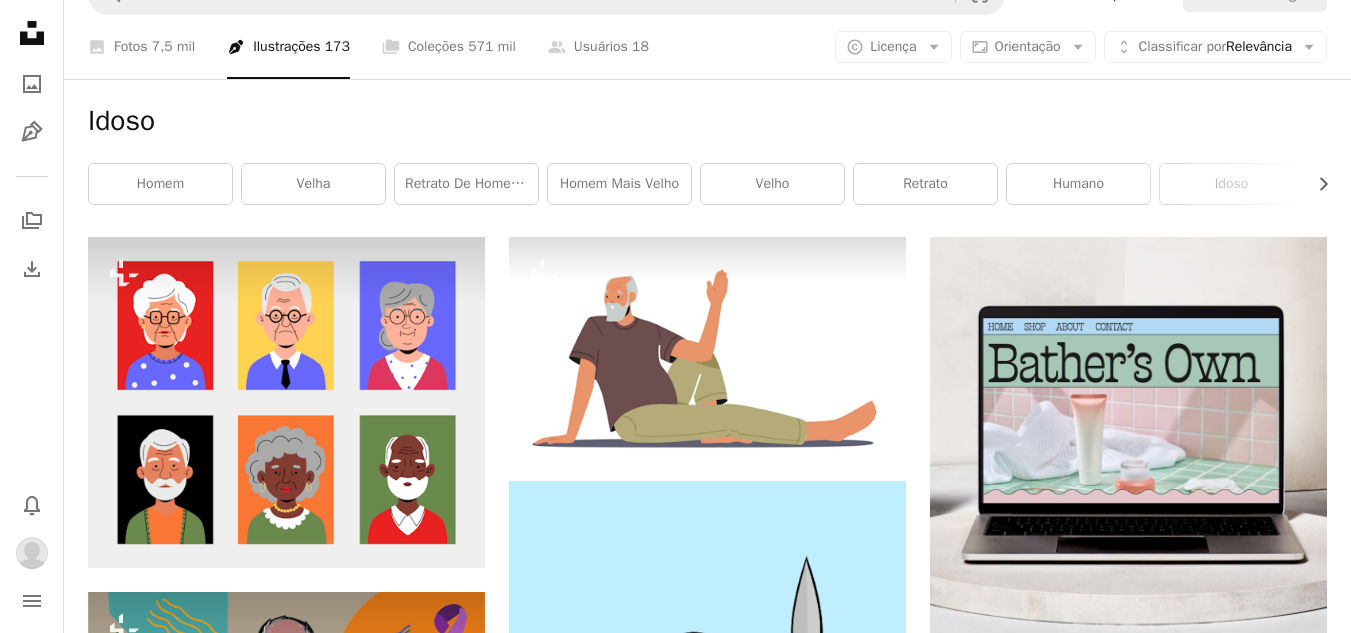 scroll, scrollTop: 0, scrollLeft: 0, axis: both 